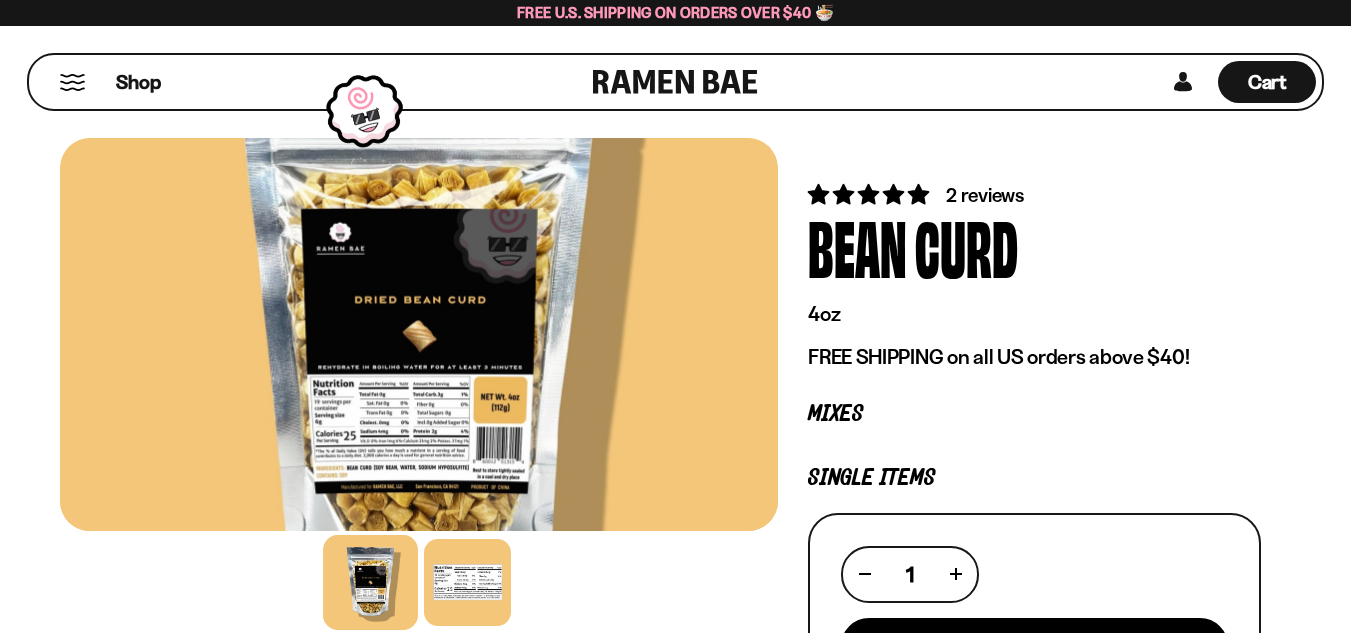 scroll, scrollTop: 0, scrollLeft: 0, axis: both 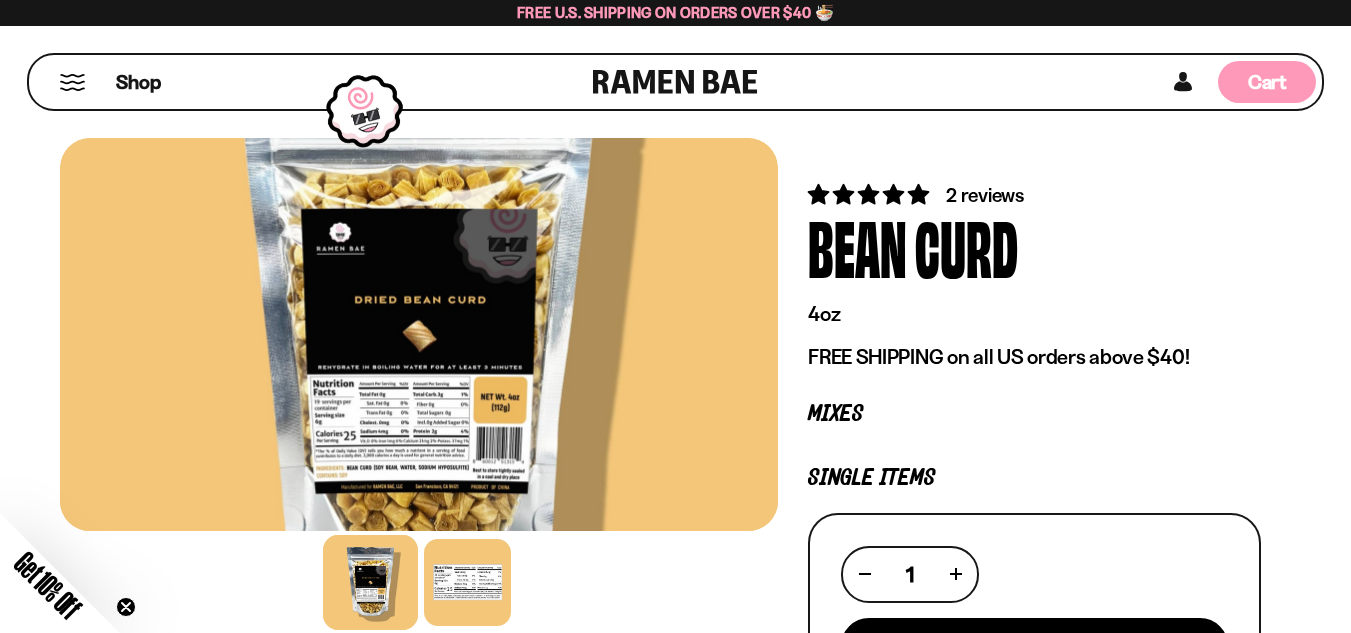 click on "Cart" at bounding box center (1267, 82) 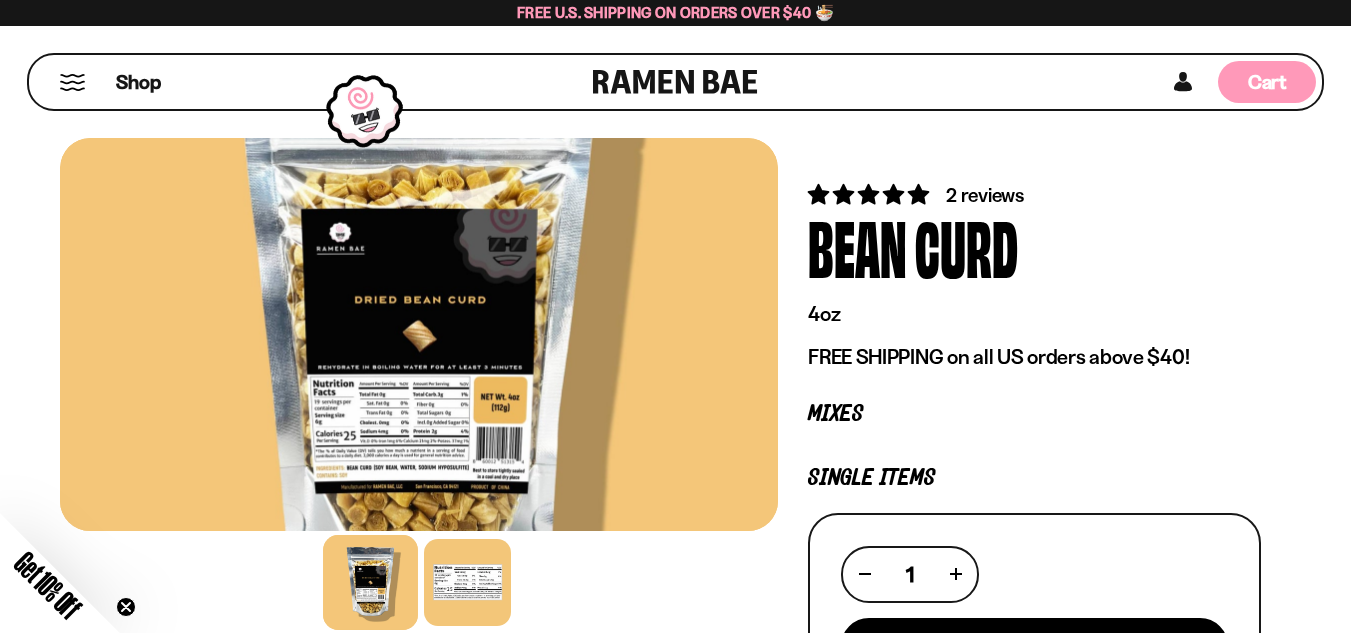 click on "Cart" at bounding box center (1267, 82) 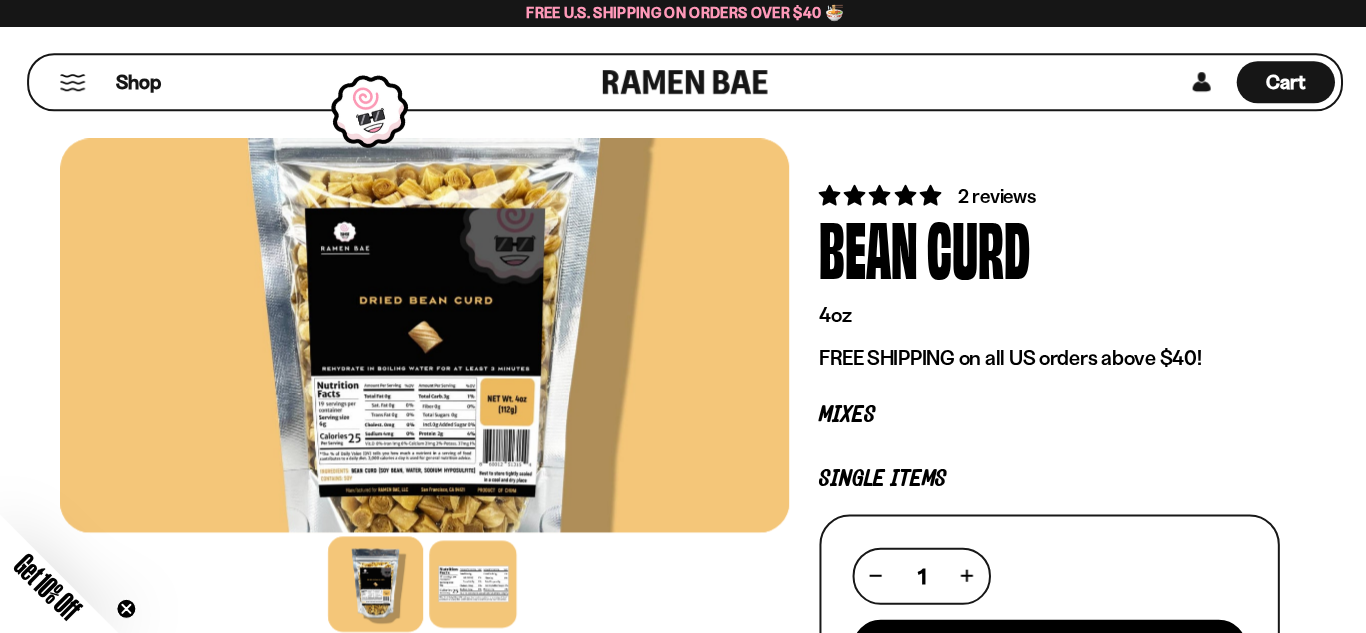 click at bounding box center [0, 0] 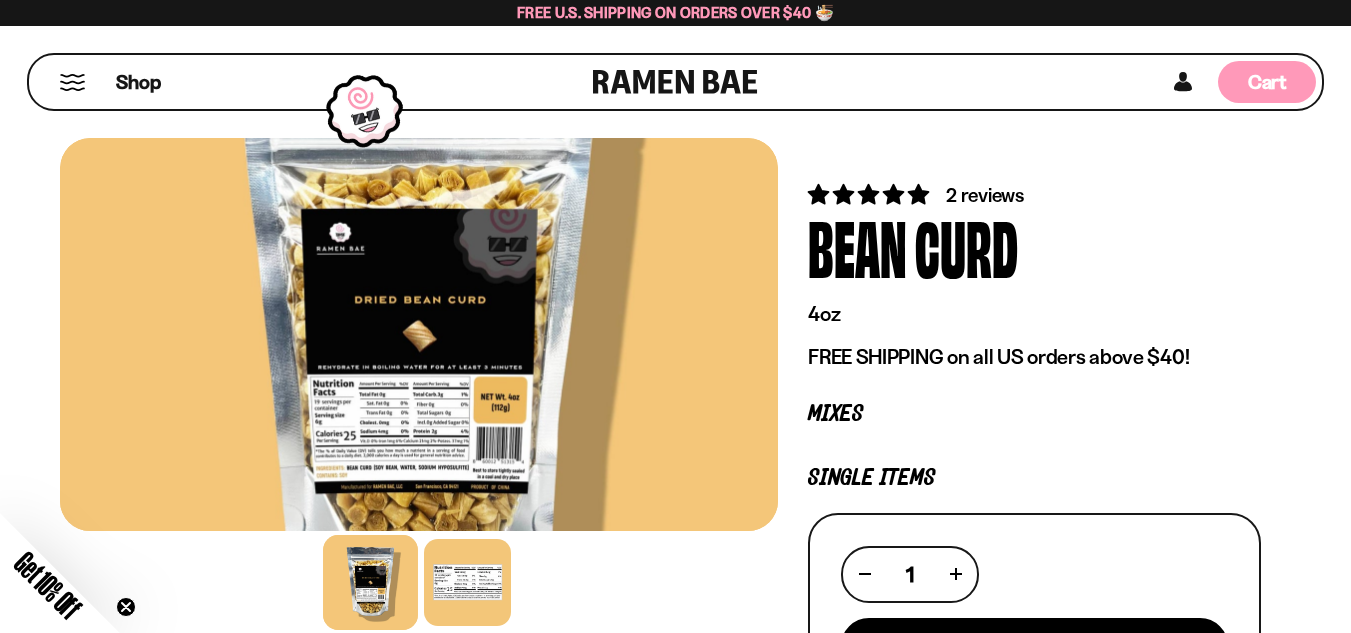click on "Cart" at bounding box center [1267, 82] 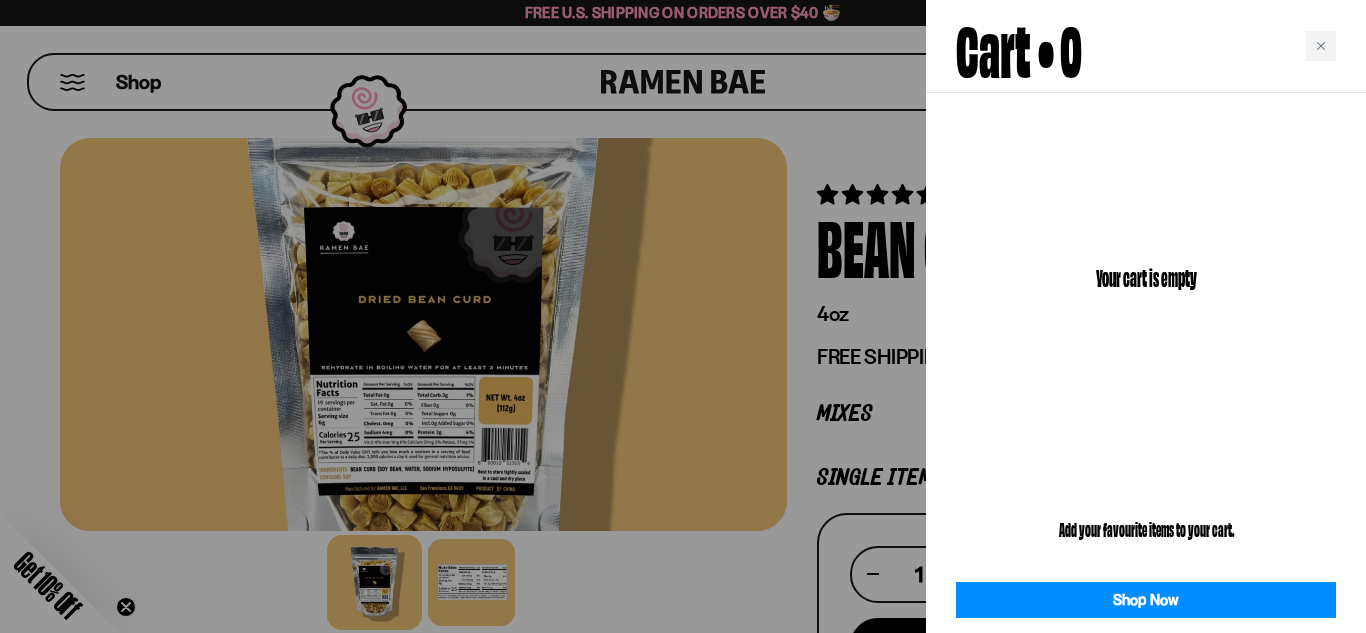 click on "Your cart is empty" at bounding box center (1146, 277) 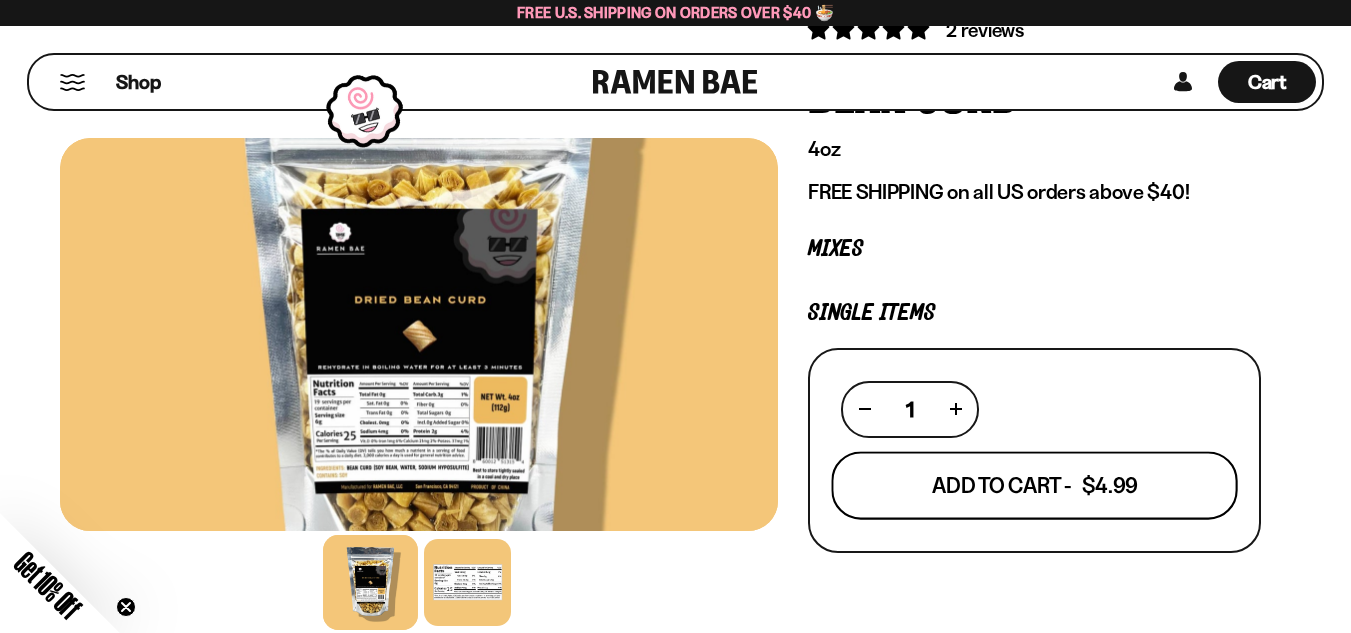 scroll, scrollTop: 200, scrollLeft: 0, axis: vertical 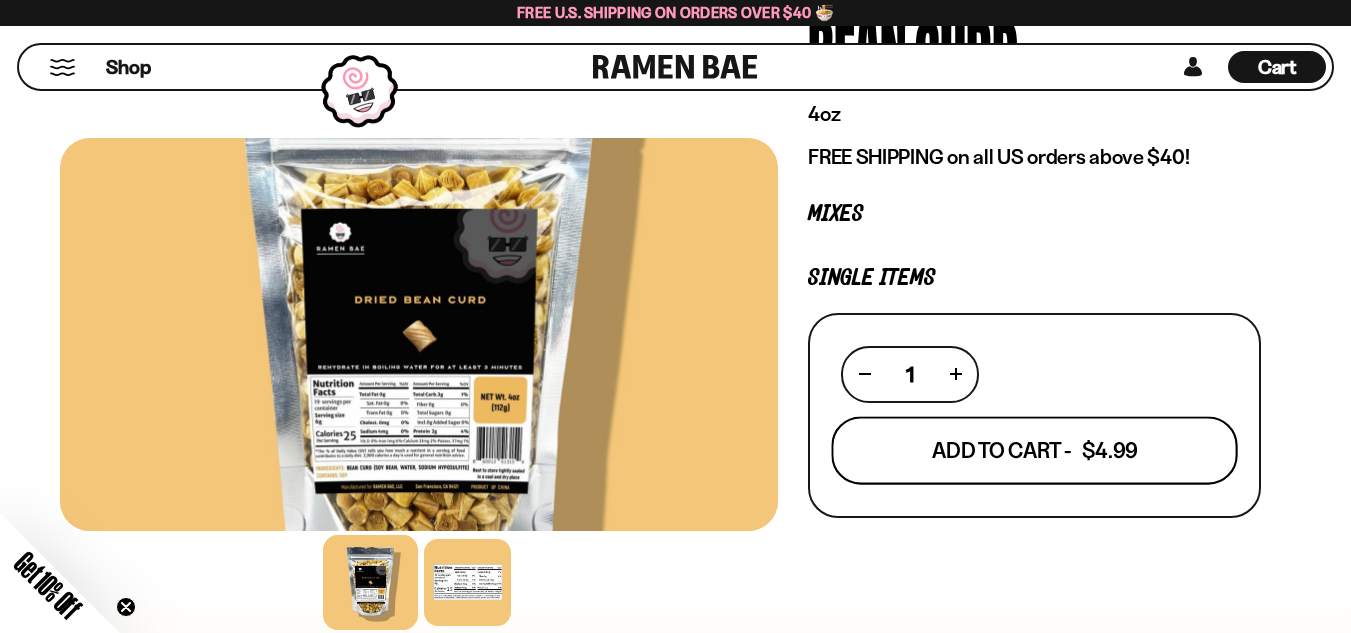click on "Add To Cart -
$4.99" at bounding box center (1034, 450) 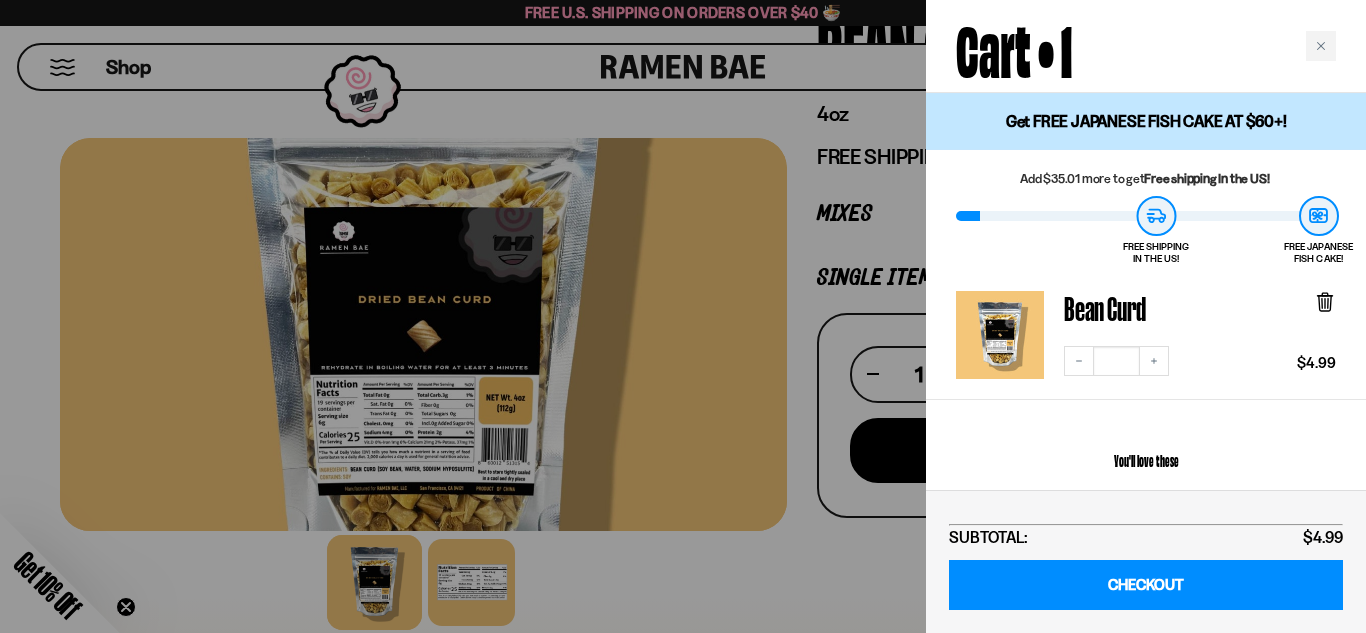 click at bounding box center (683, 316) 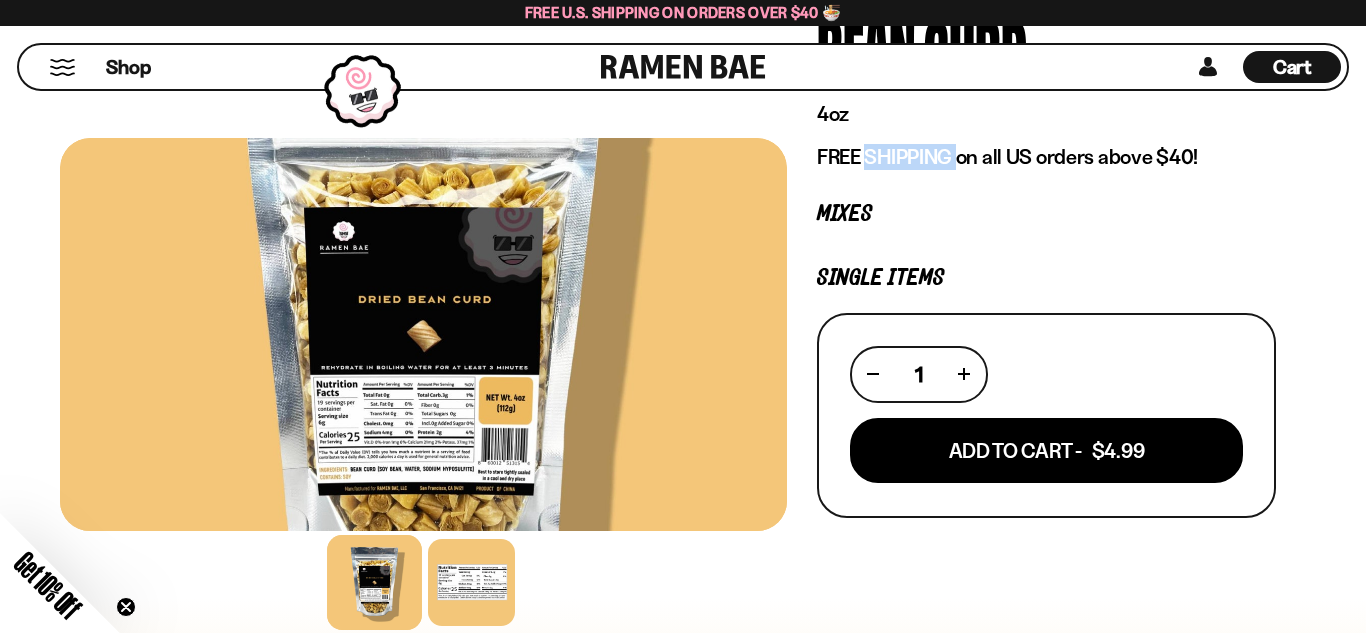 click on "FREE SHIPPING on all US orders above $40!" at bounding box center [1046, 157] 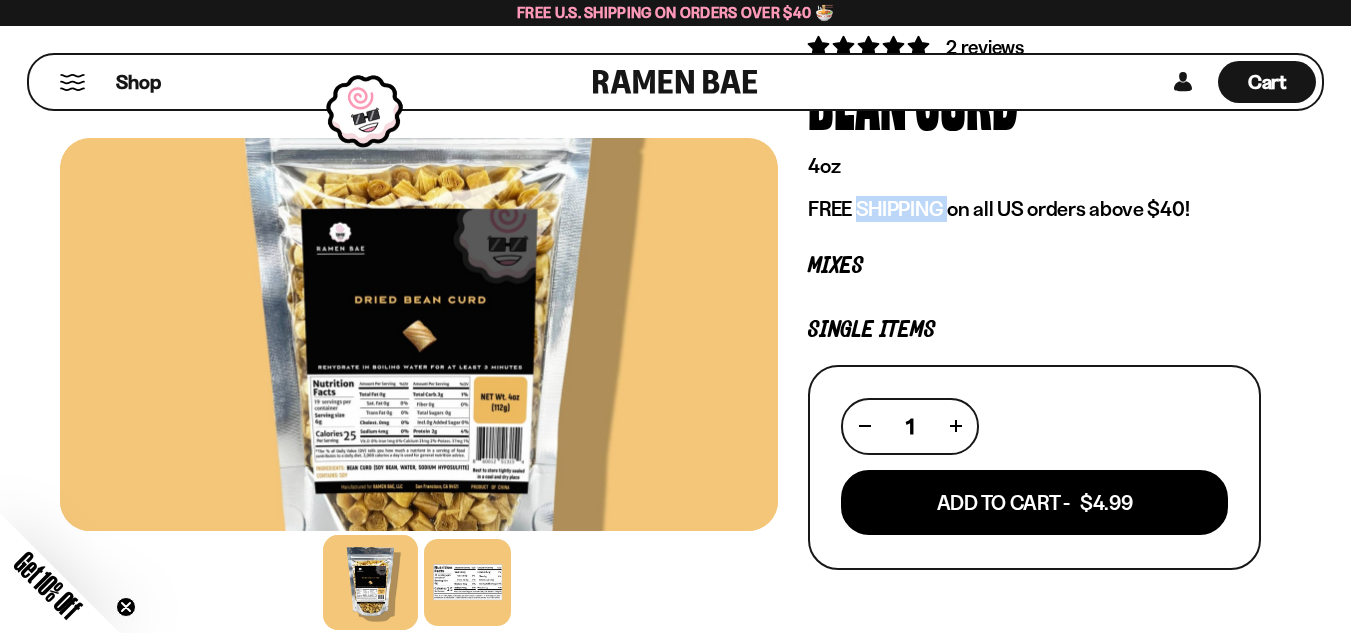 scroll, scrollTop: 100, scrollLeft: 0, axis: vertical 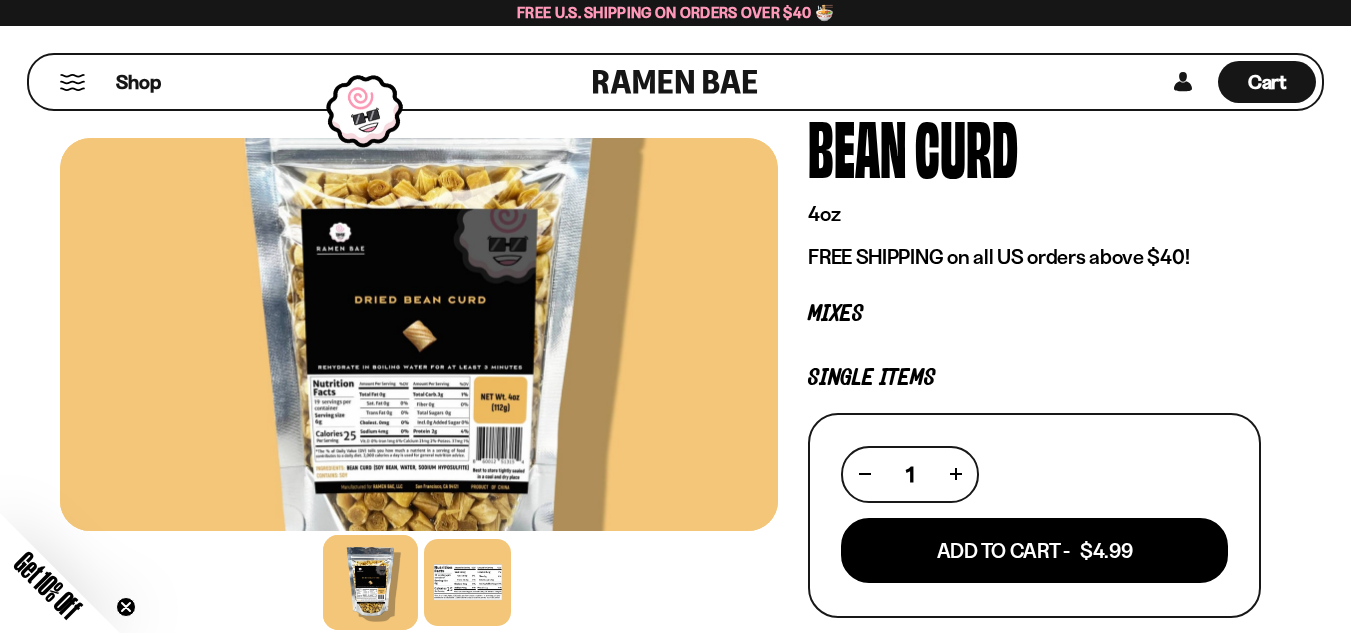 click on "Mixes" at bounding box center (1034, 314) 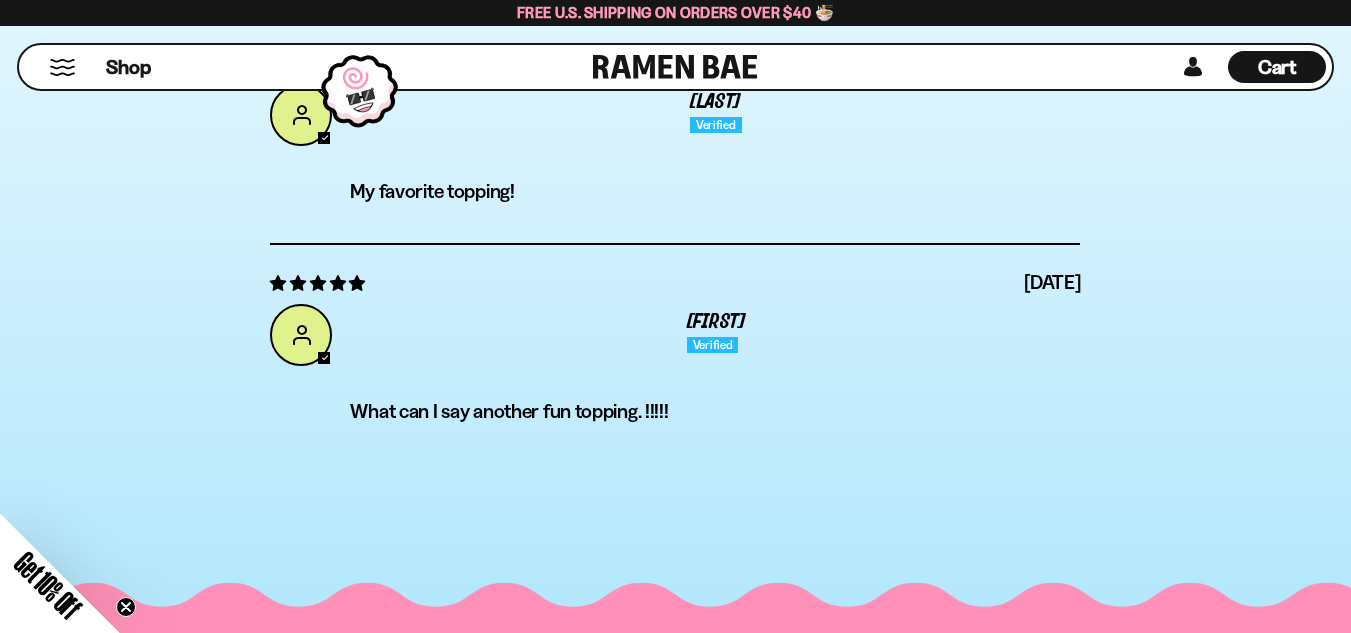 scroll, scrollTop: 6500, scrollLeft: 0, axis: vertical 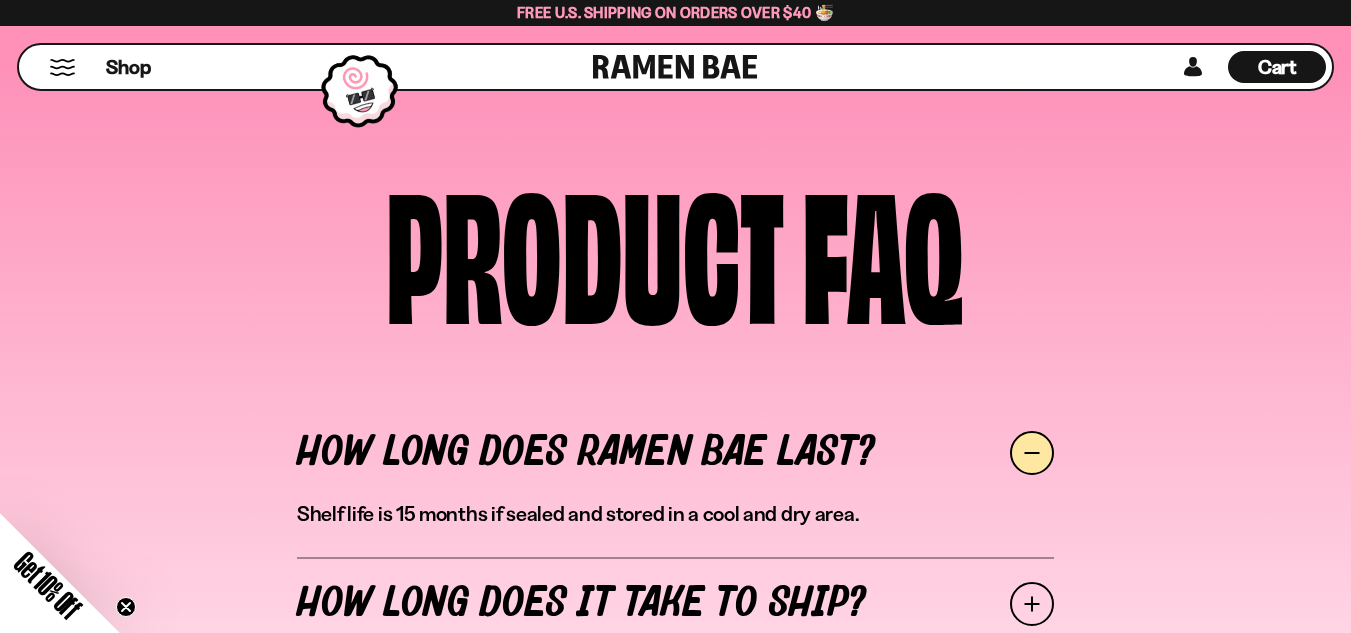 click on "Shop" at bounding box center (309, 67) 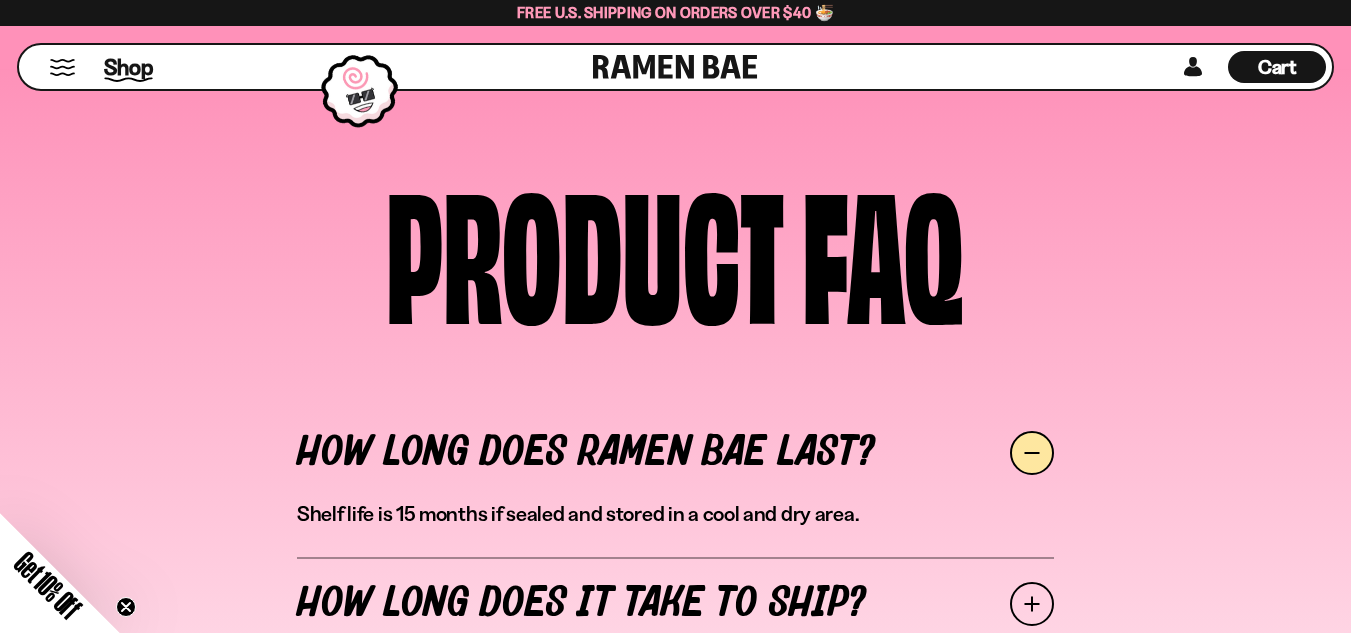 click on "Shop" at bounding box center (128, 67) 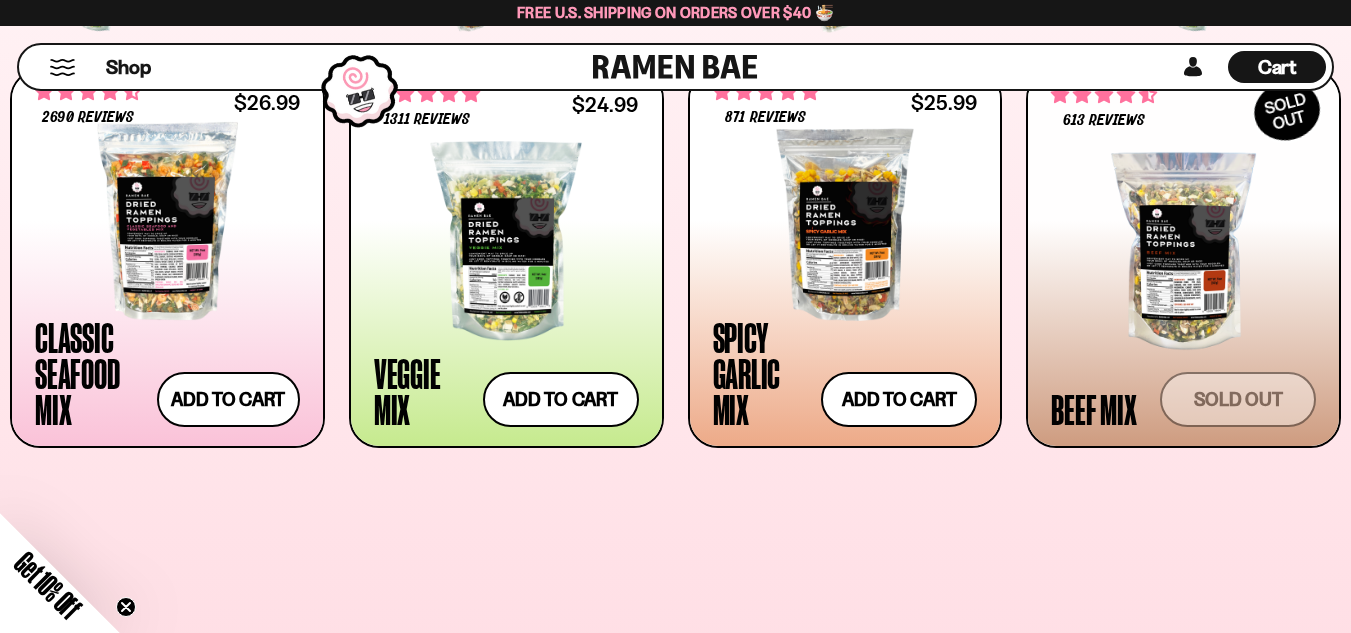 scroll, scrollTop: 800, scrollLeft: 0, axis: vertical 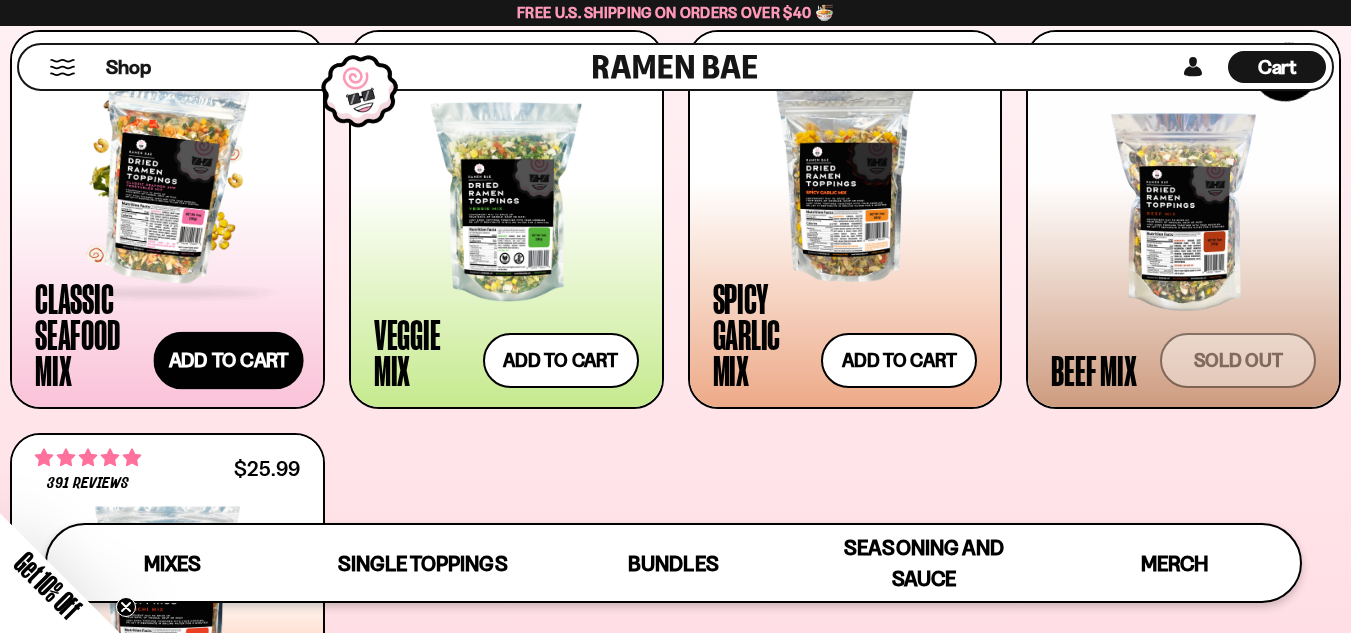 click on "Add to cart
Add
—
Regular price
$26.99
Regular price
Sale price
$26.99
Unit price
/
per" at bounding box center [228, 361] 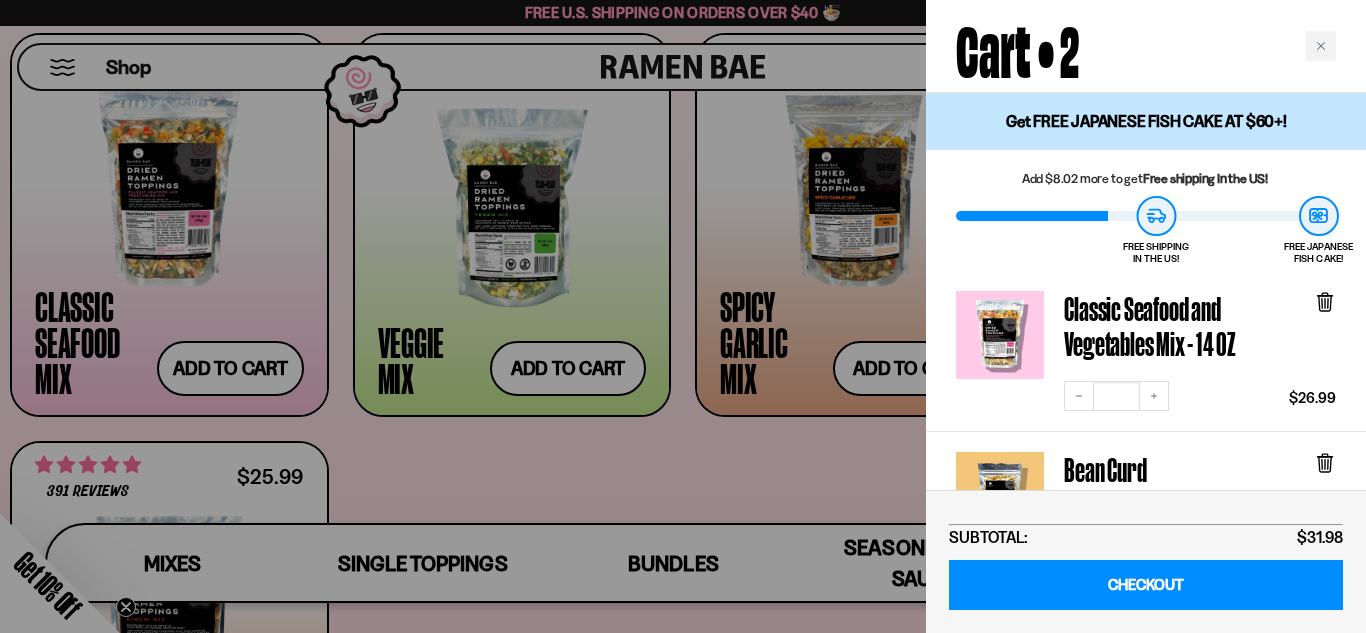 click at bounding box center [683, 316] 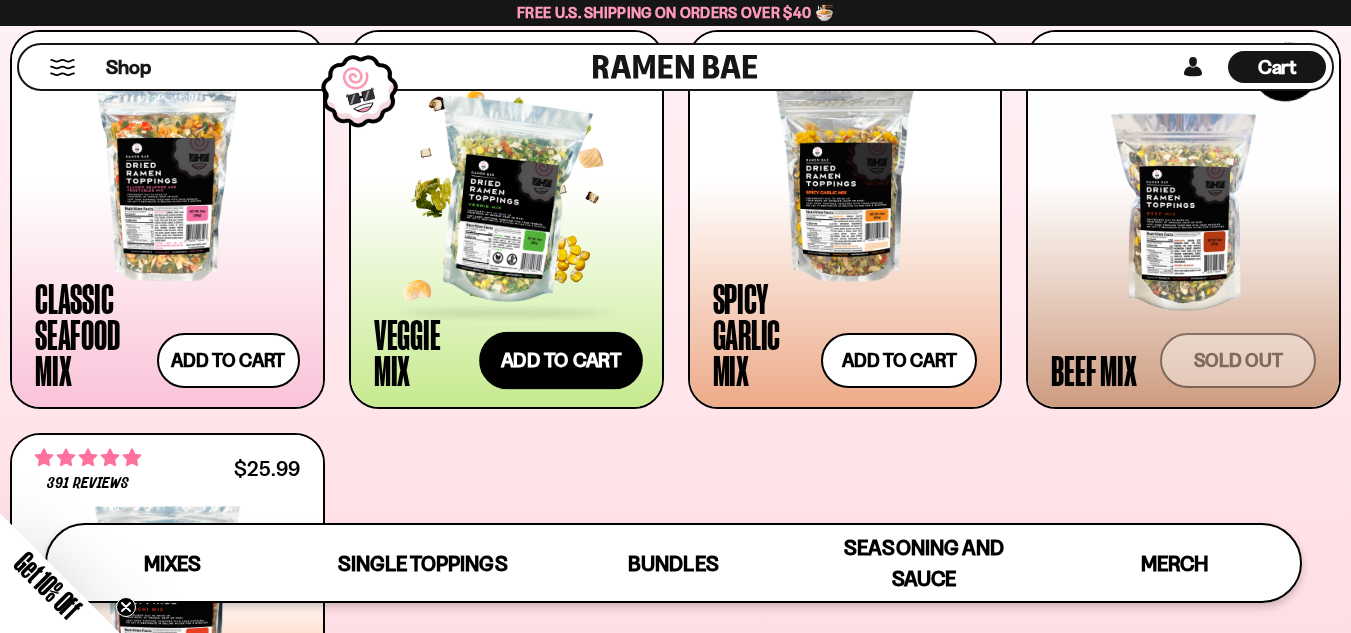 click on "Add to cart
Add
—
Regular price
$24.99
Regular price
Sale price
$24.99
Unit price
/
per" at bounding box center (561, 361) 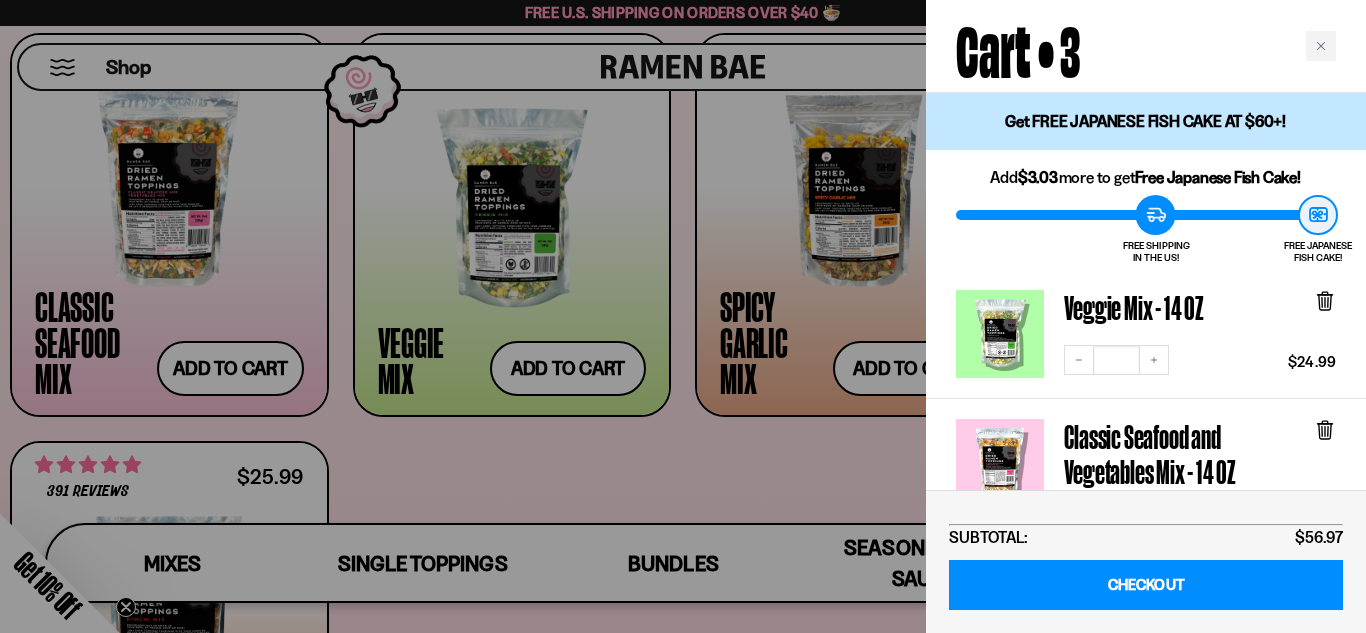 click at bounding box center [683, 316] 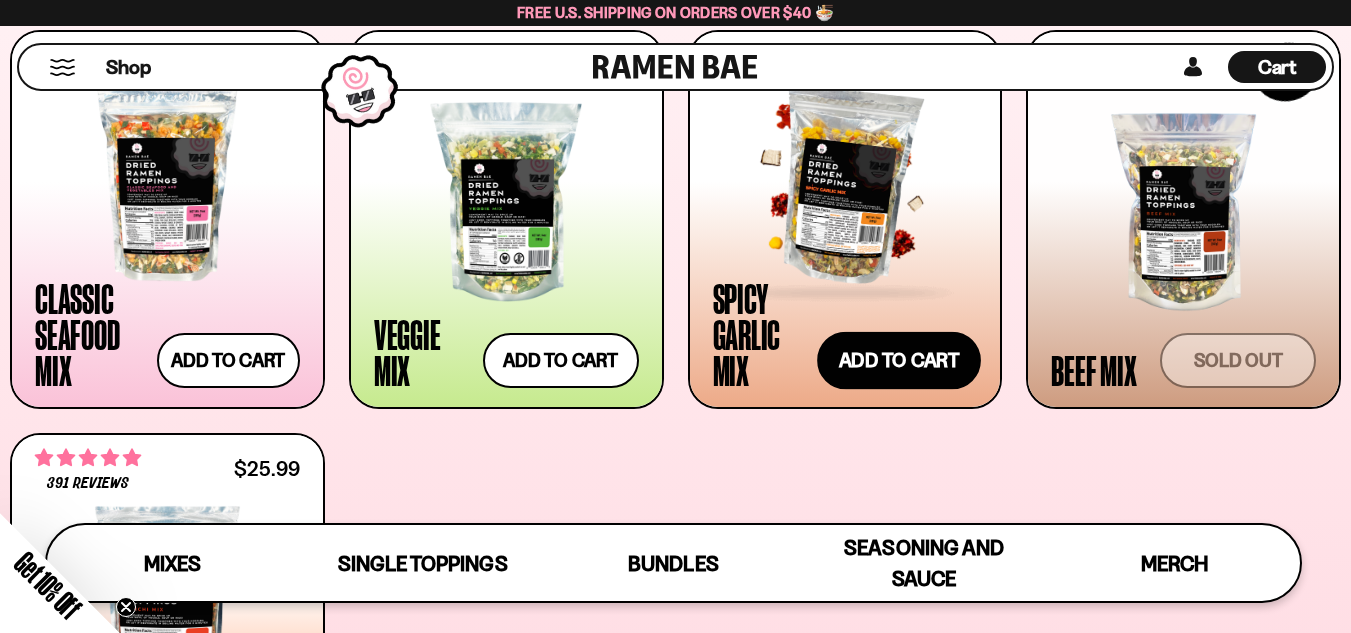 click on "Add to cart
Add
—
Regular price
$25.99
Regular price
Sale price
$25.99
Unit price
/
per" at bounding box center [899, 361] 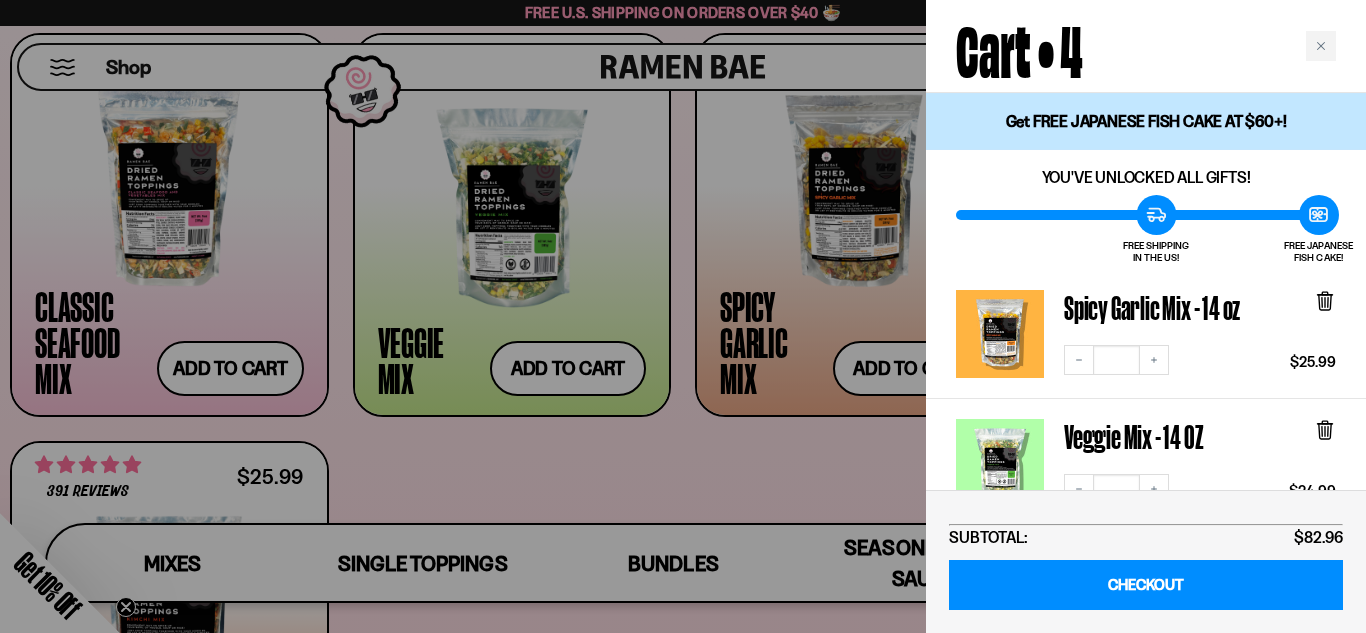 click at bounding box center [683, 316] 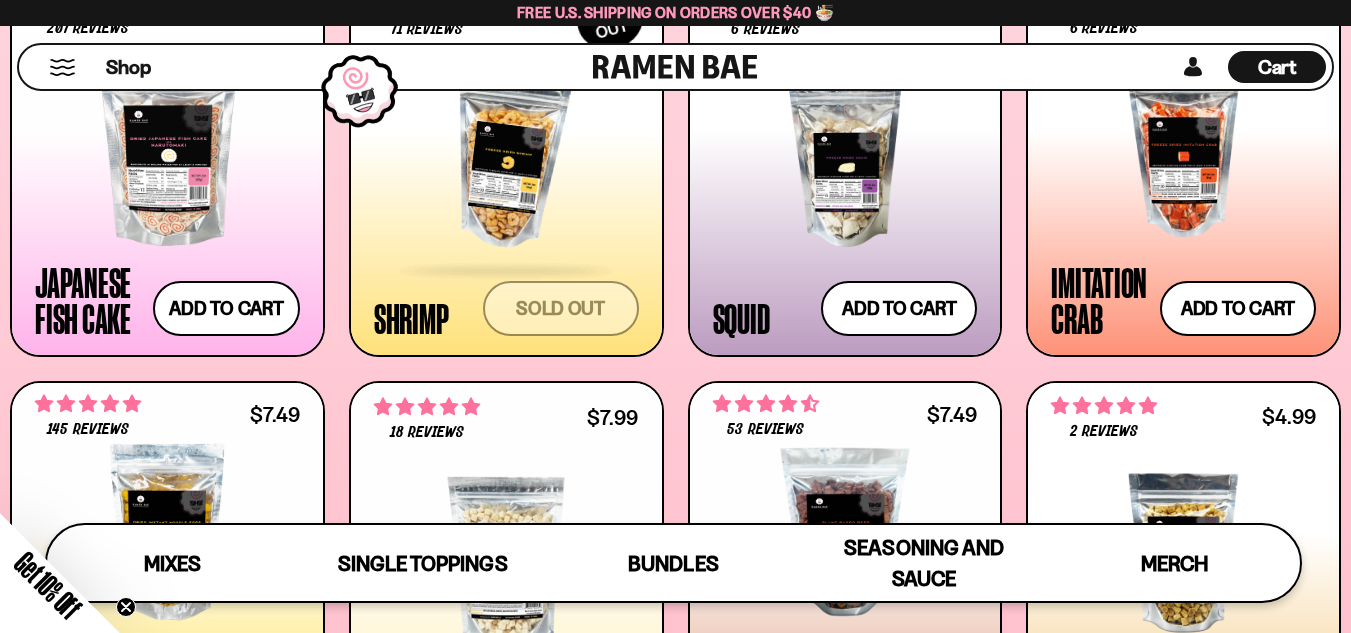 scroll, scrollTop: 1800, scrollLeft: 0, axis: vertical 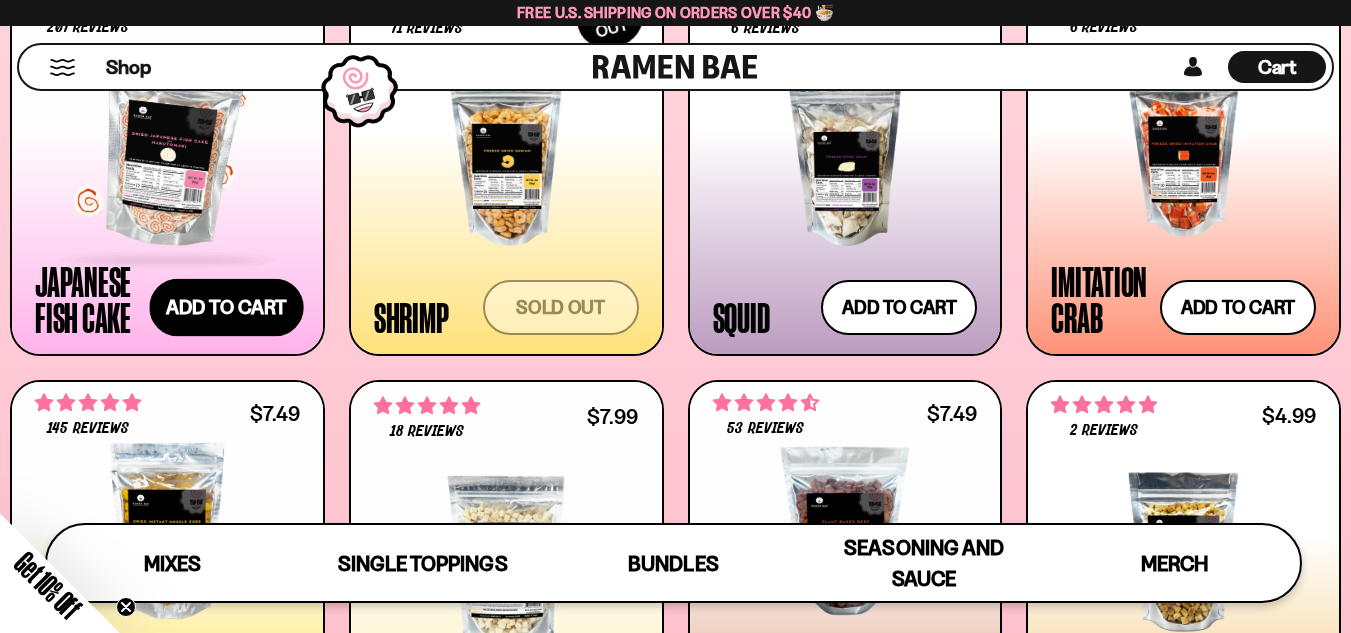click on "Add to cart
Add
—
Regular price
$9.99
Regular price
Sale price
$9.99
Unit price
/
per" at bounding box center (227, 307) 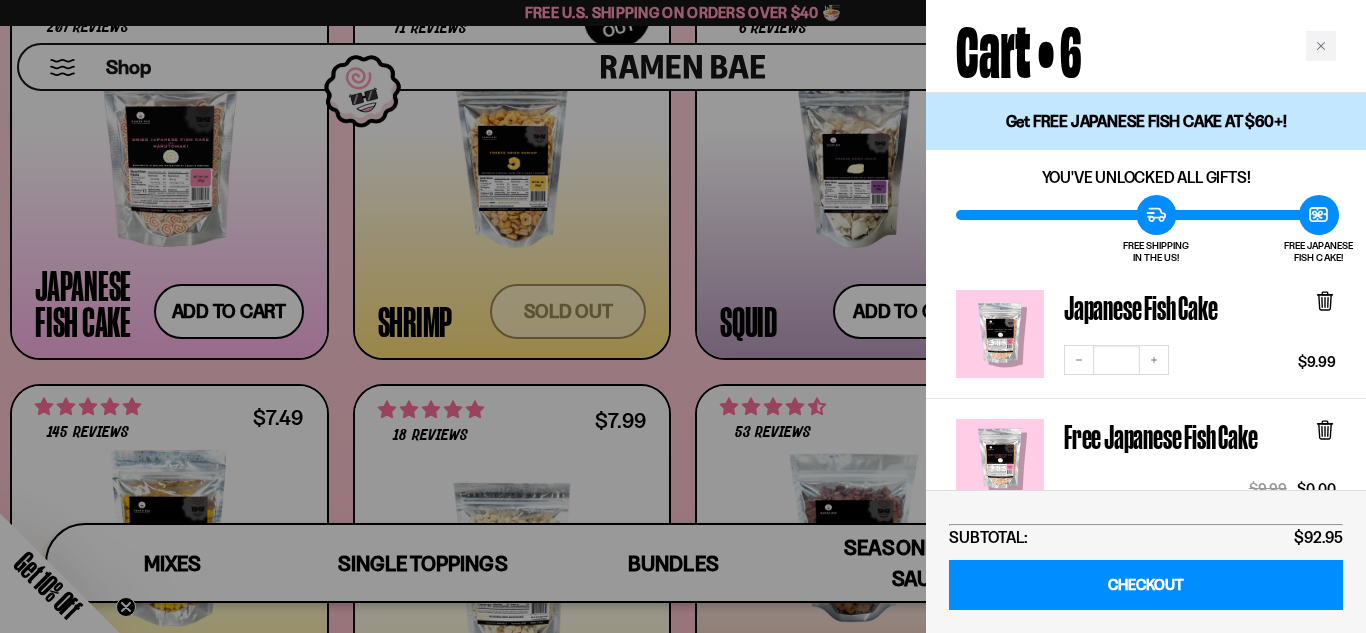 click at bounding box center (683, 316) 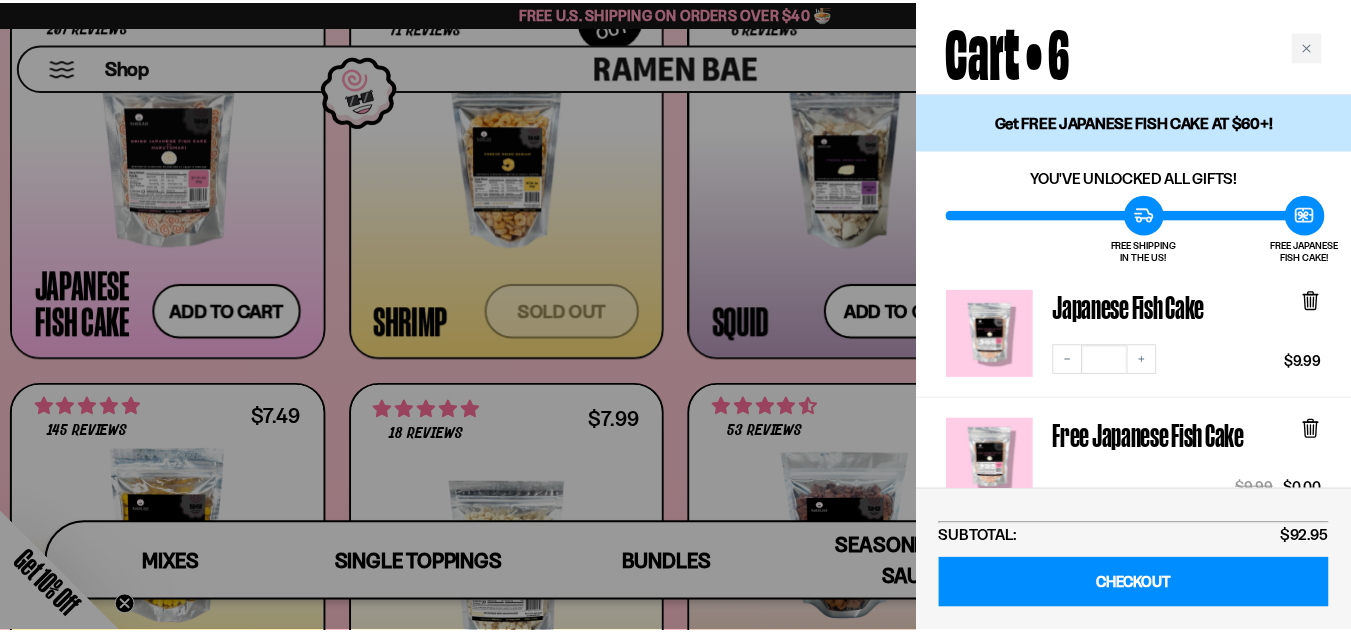 scroll, scrollTop: 1800, scrollLeft: 0, axis: vertical 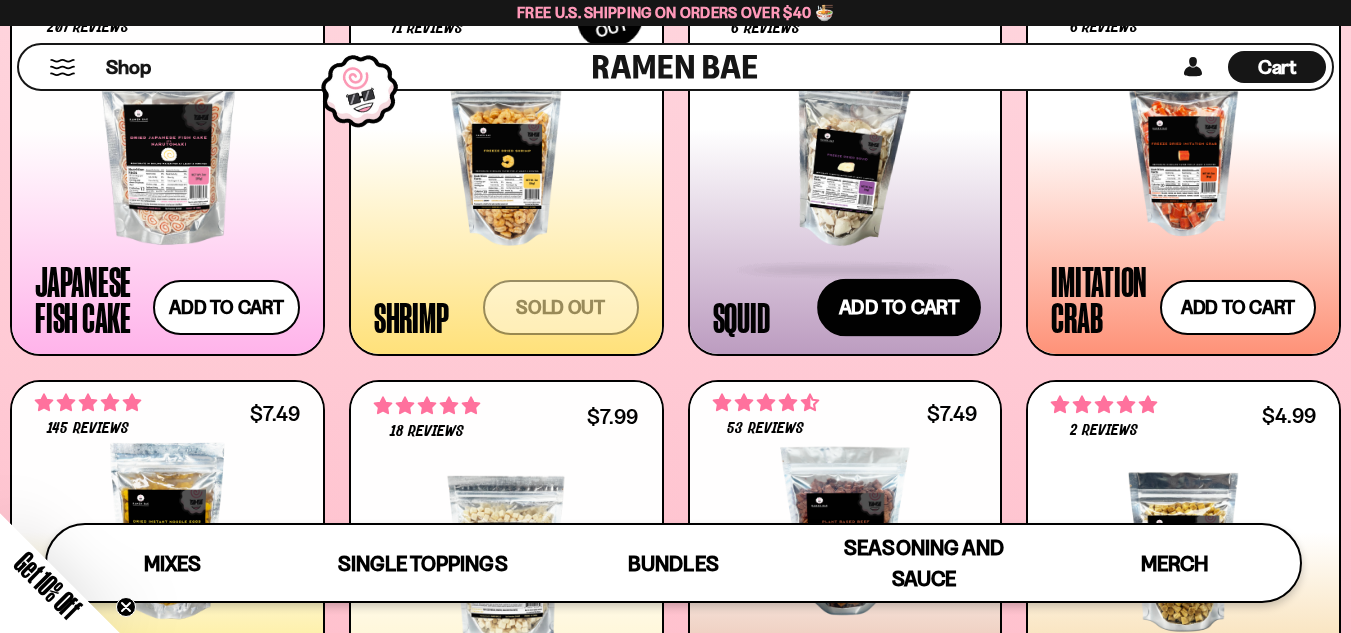 click on "Add to cart
Add
—
Regular price
$11.99
Regular price
Sale price
$11.99
Unit price
/
per" at bounding box center (899, 307) 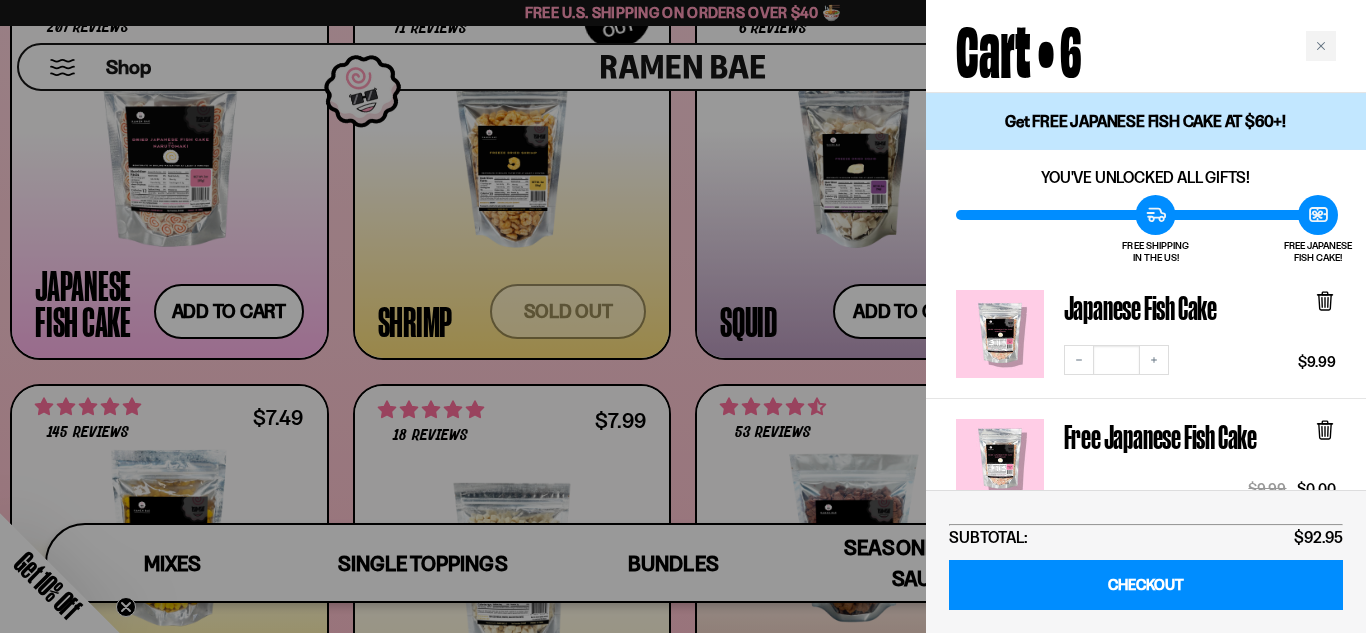 click at bounding box center [683, 316] 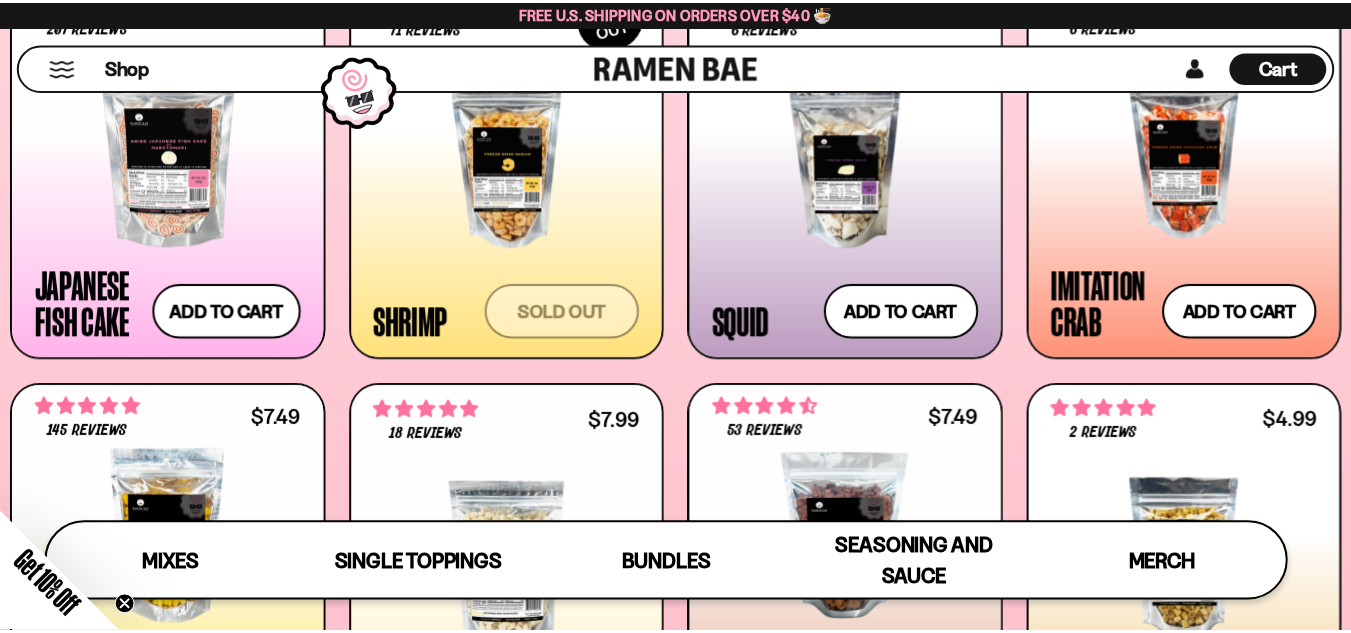scroll, scrollTop: 1800, scrollLeft: 0, axis: vertical 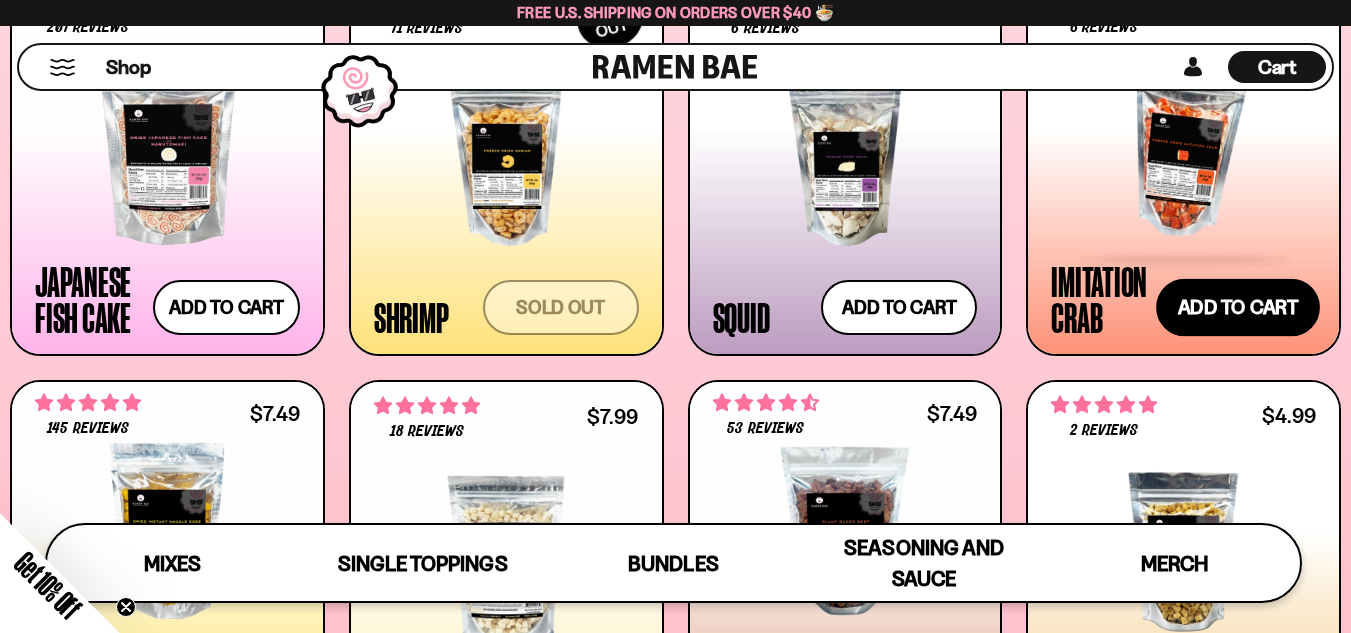 click on "Add to cart
Add
—
Regular price
$11.99
Regular price
Sale price
$11.99
Unit price
/
per" at bounding box center [1238, 307] 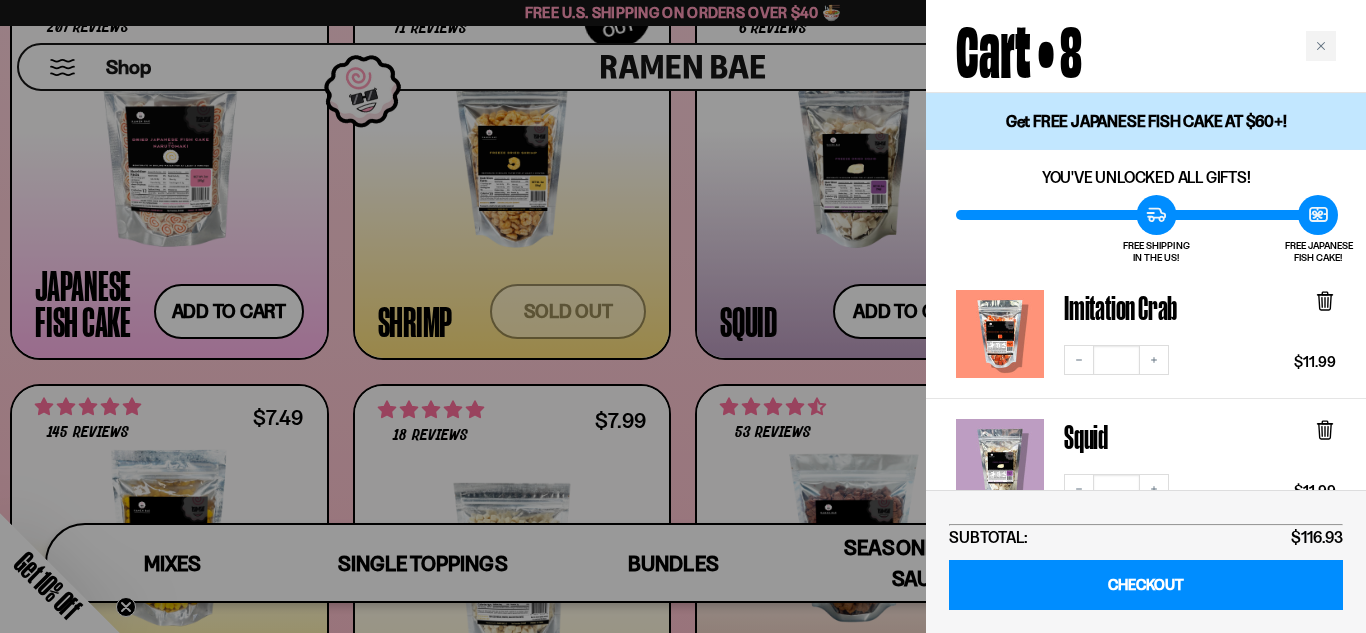 click at bounding box center [683, 316] 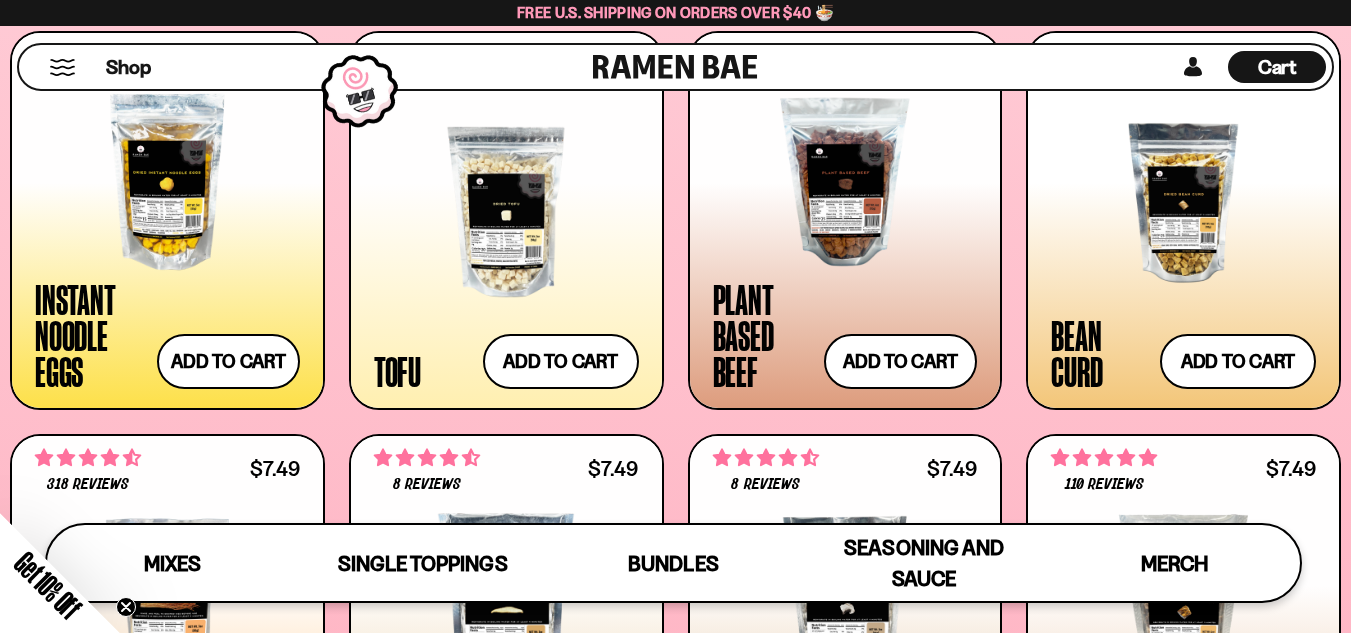 scroll, scrollTop: 2100, scrollLeft: 0, axis: vertical 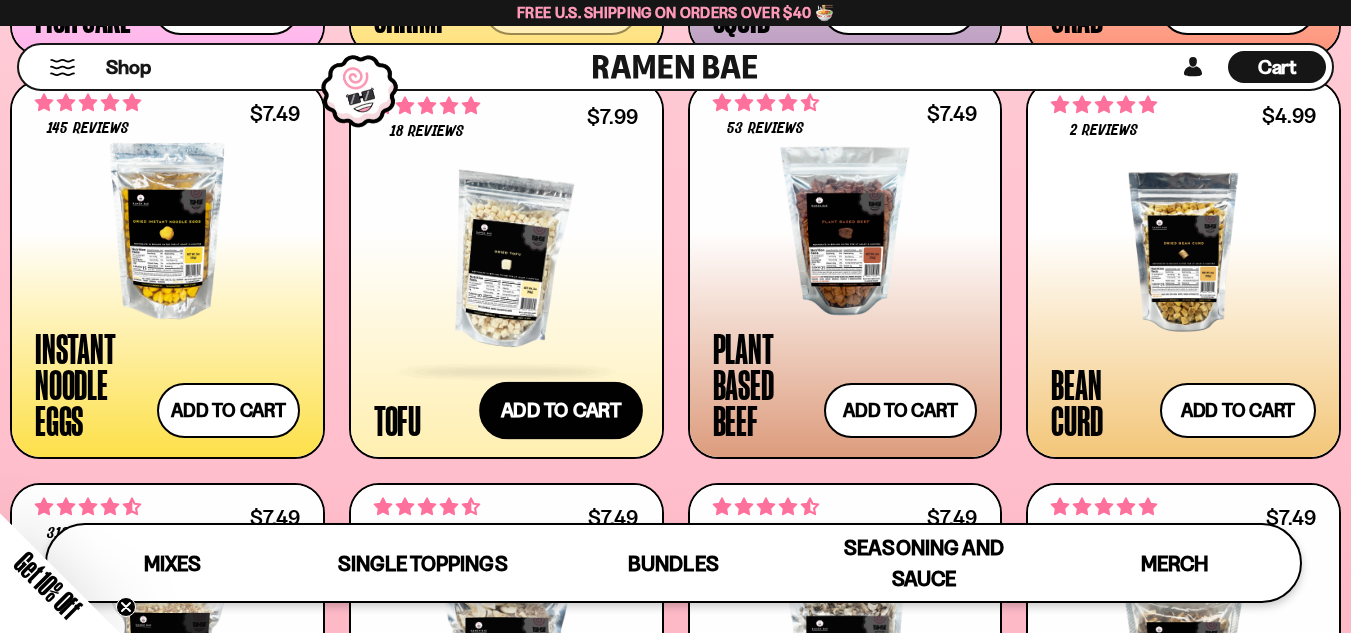 click on "Add to cart
Add
—
Regular price
$7.99
Regular price
Sale price
$7.99
Unit price
/
per" at bounding box center [561, 410] 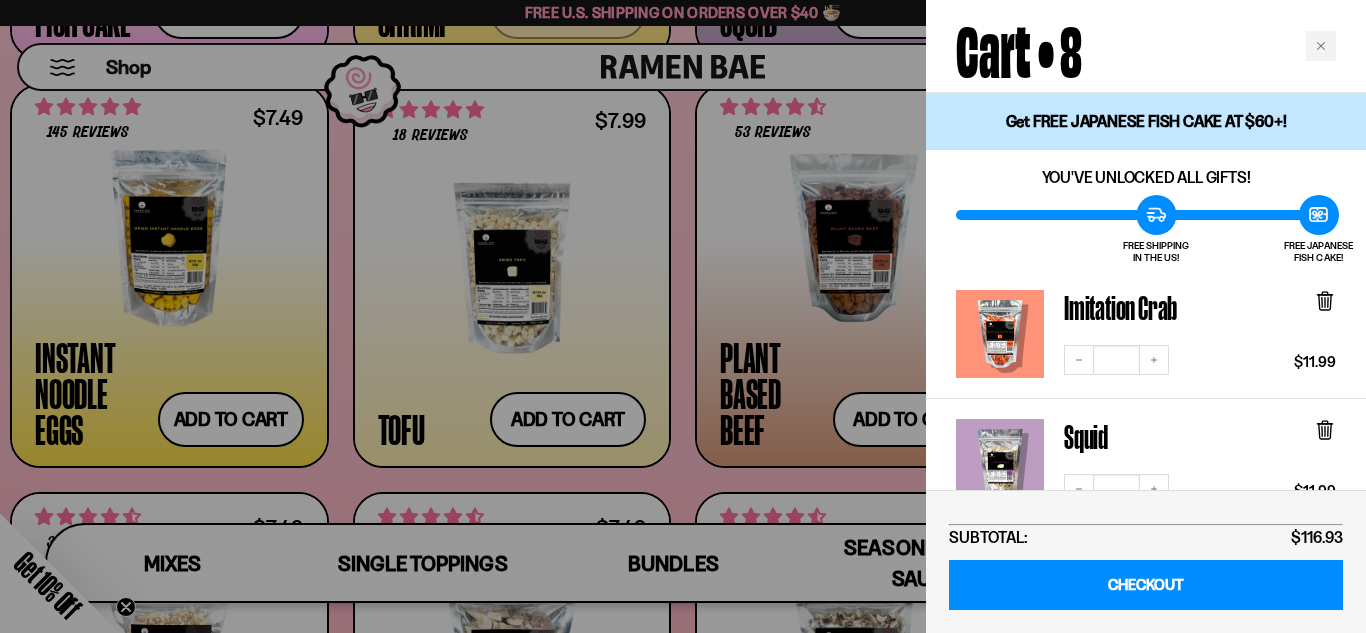 click at bounding box center (683, 316) 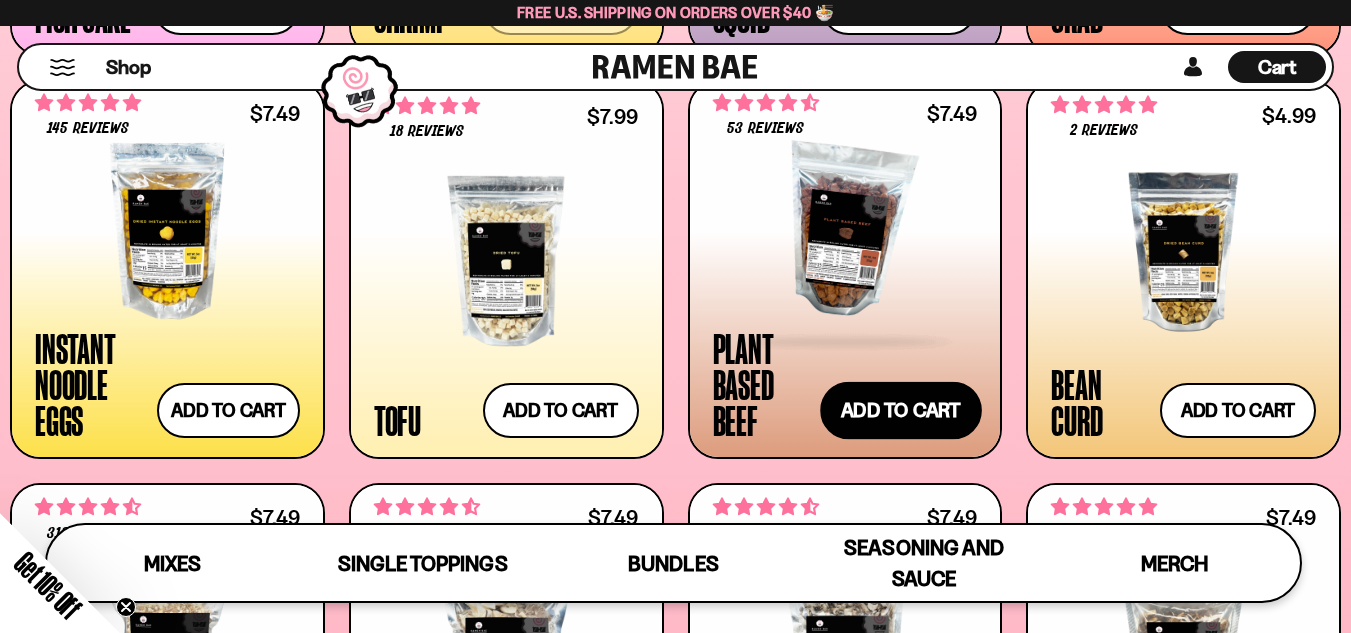 click on "Add to cart
Add
—
Regular price
$7.49
Regular price
Sale price
$7.49
Unit price
/
per" at bounding box center (900, 410) 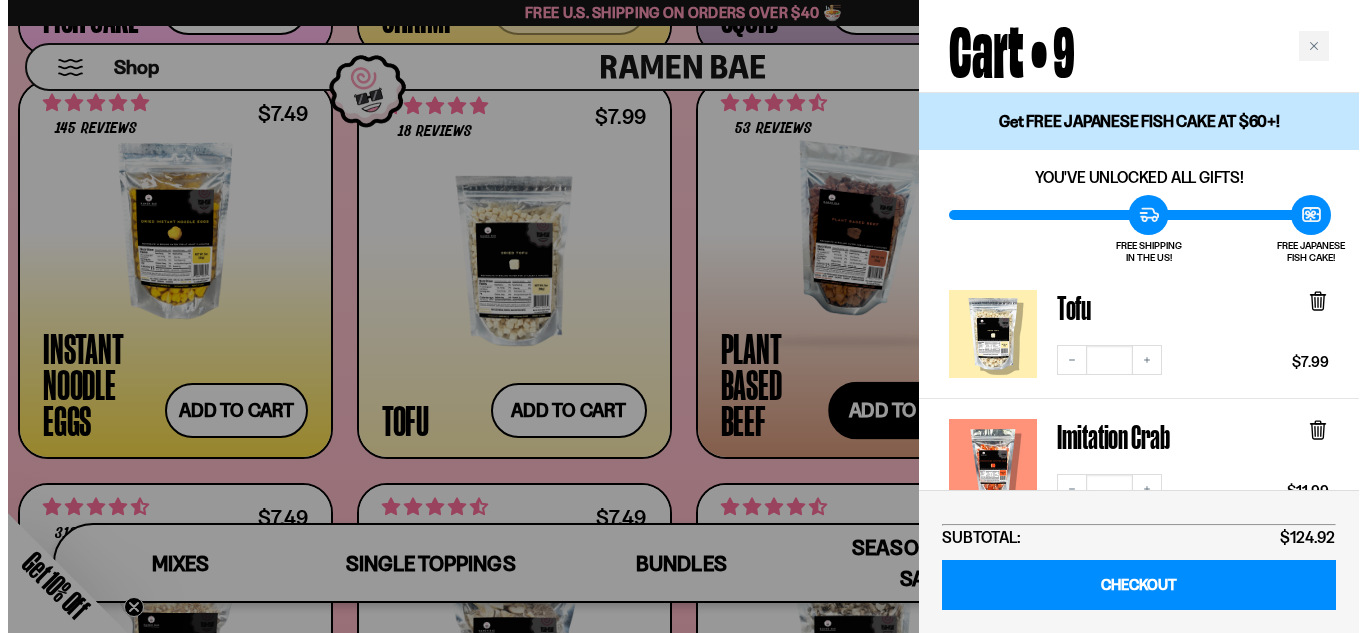 scroll, scrollTop: 2112, scrollLeft: 0, axis: vertical 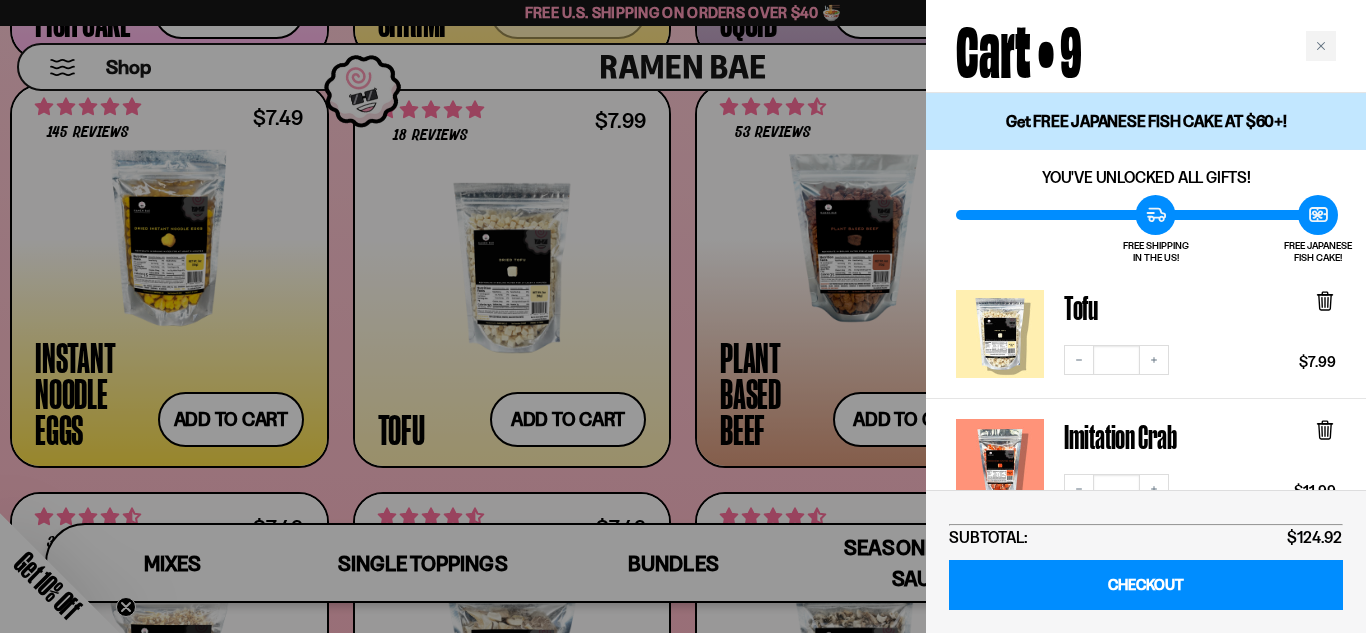 click at bounding box center [683, 316] 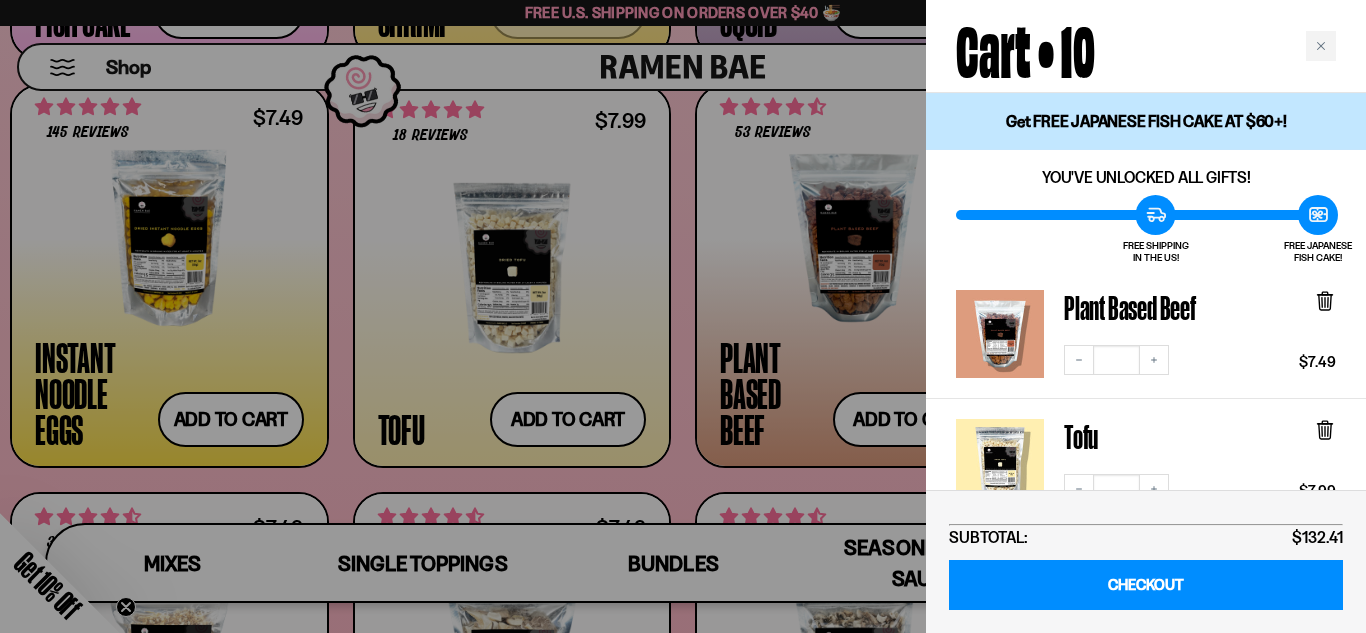 click at bounding box center [683, 316] 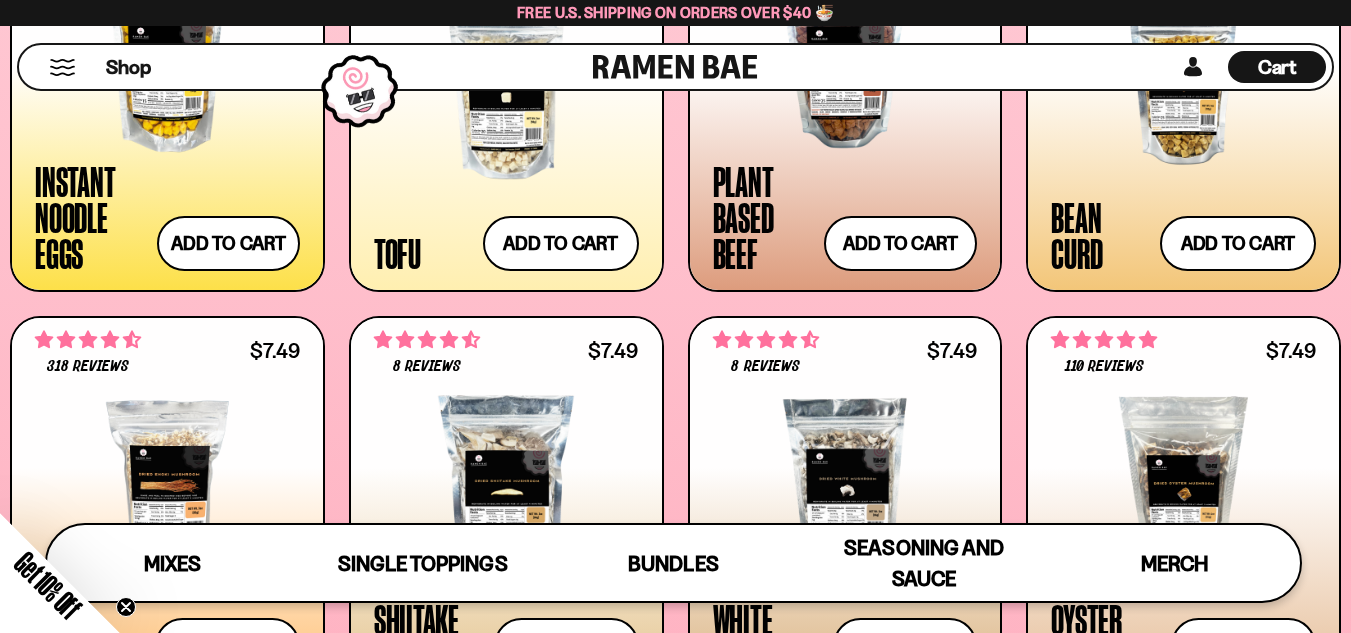 scroll, scrollTop: 2600, scrollLeft: 0, axis: vertical 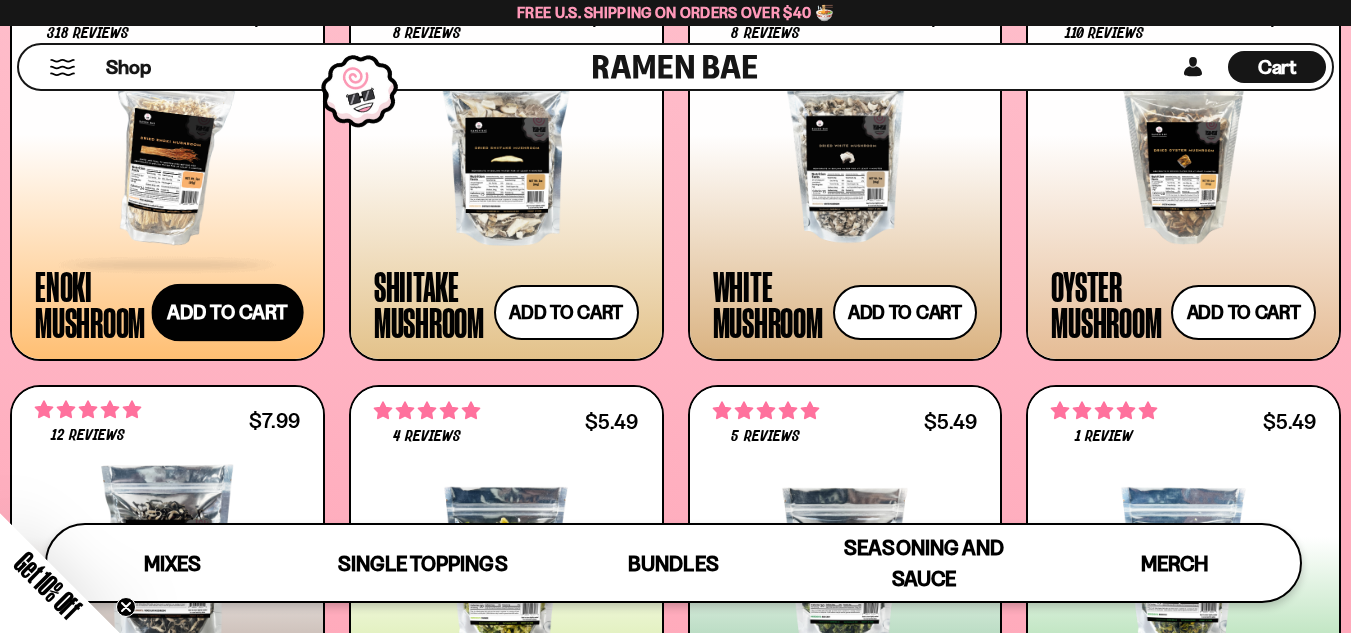 click on "Add to cart
Add
—
Regular price
$7.49
Regular price
Sale price
$7.49
Unit price
/
per" at bounding box center (227, 313) 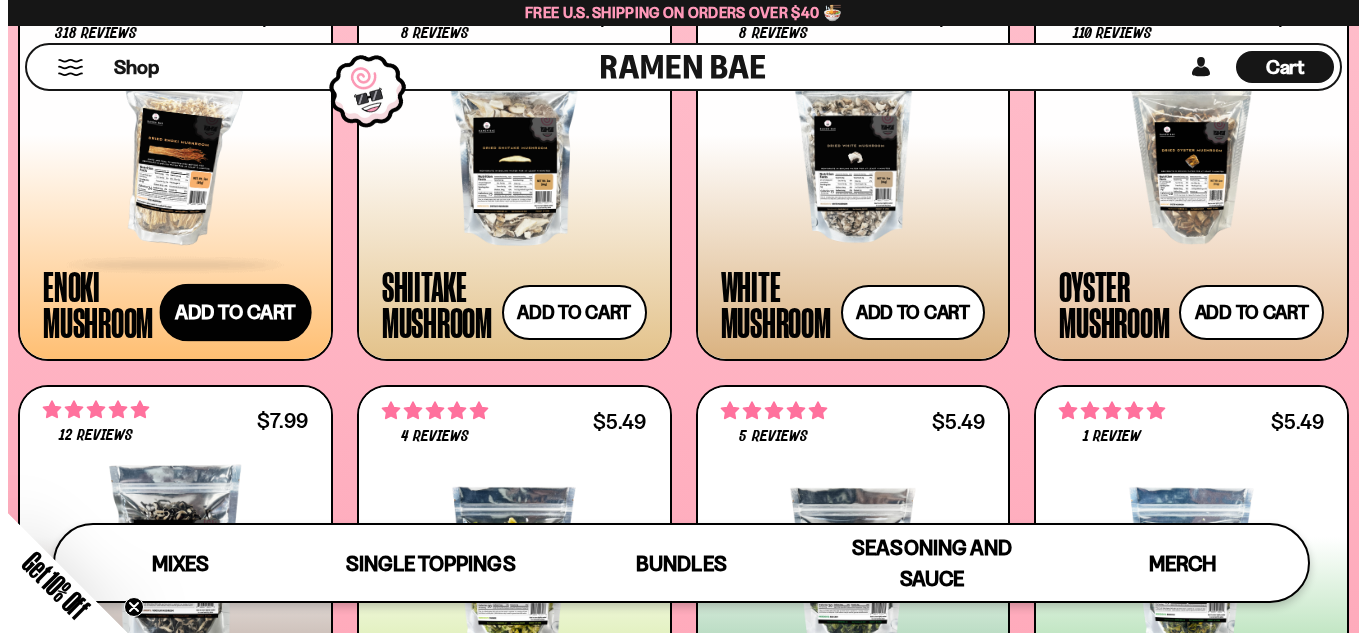 scroll, scrollTop: 2621, scrollLeft: 0, axis: vertical 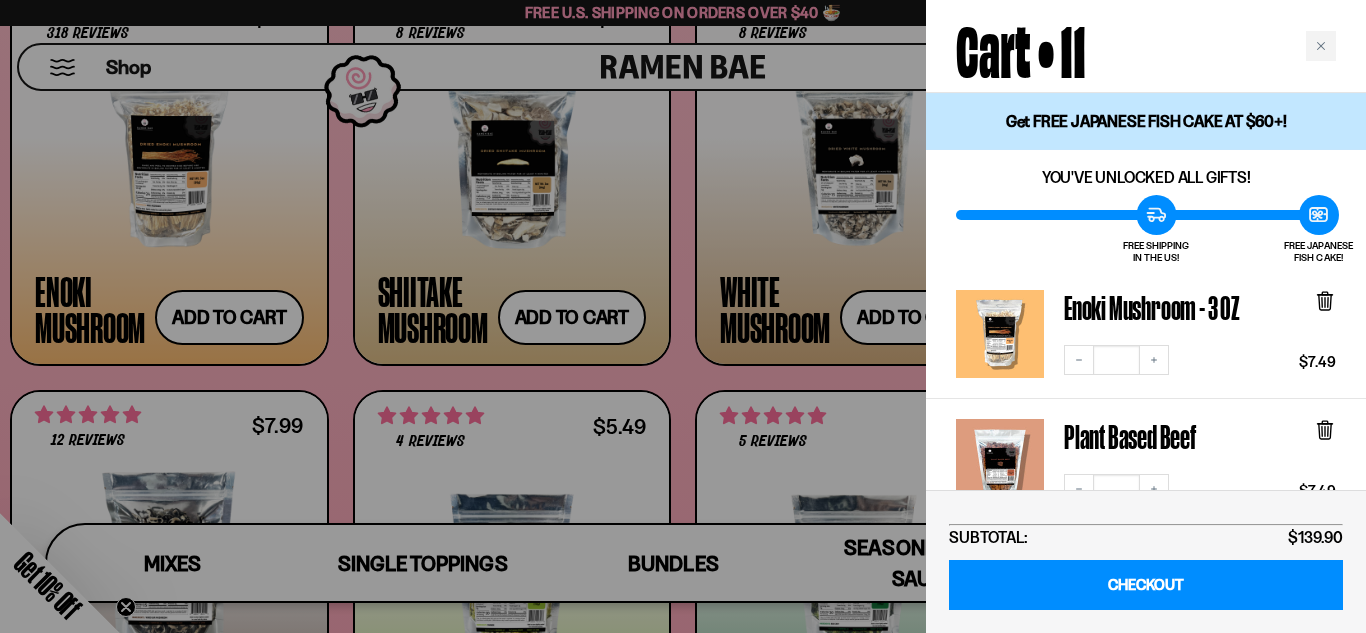 click at bounding box center (683, 316) 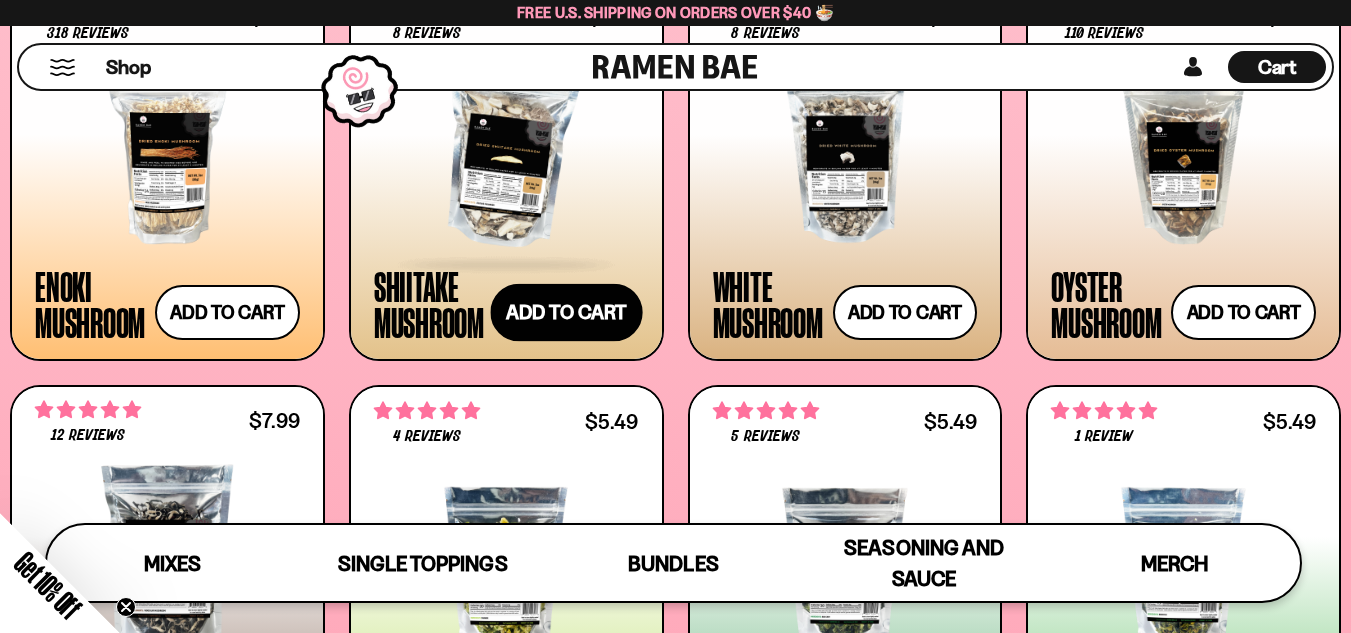 click on "Add to cart
Add
—
Regular price
$7.49
Regular price
Sale price
$7.49
Unit price
/
per" at bounding box center [566, 313] 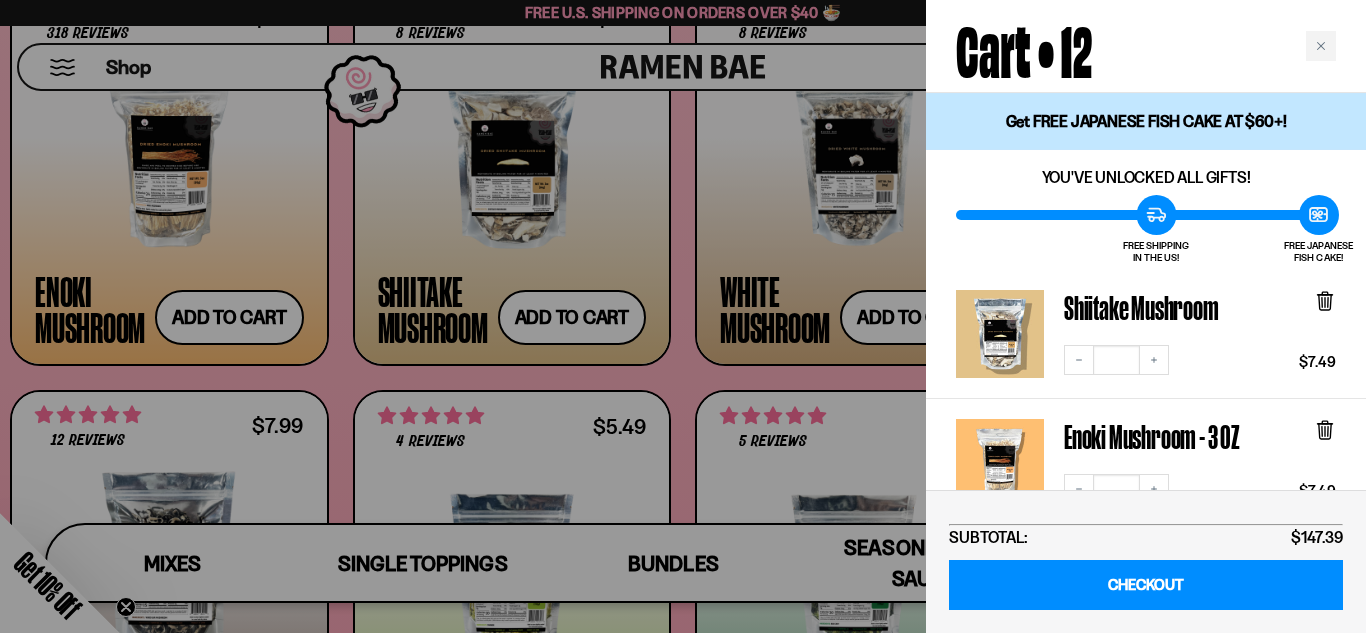 click at bounding box center (683, 316) 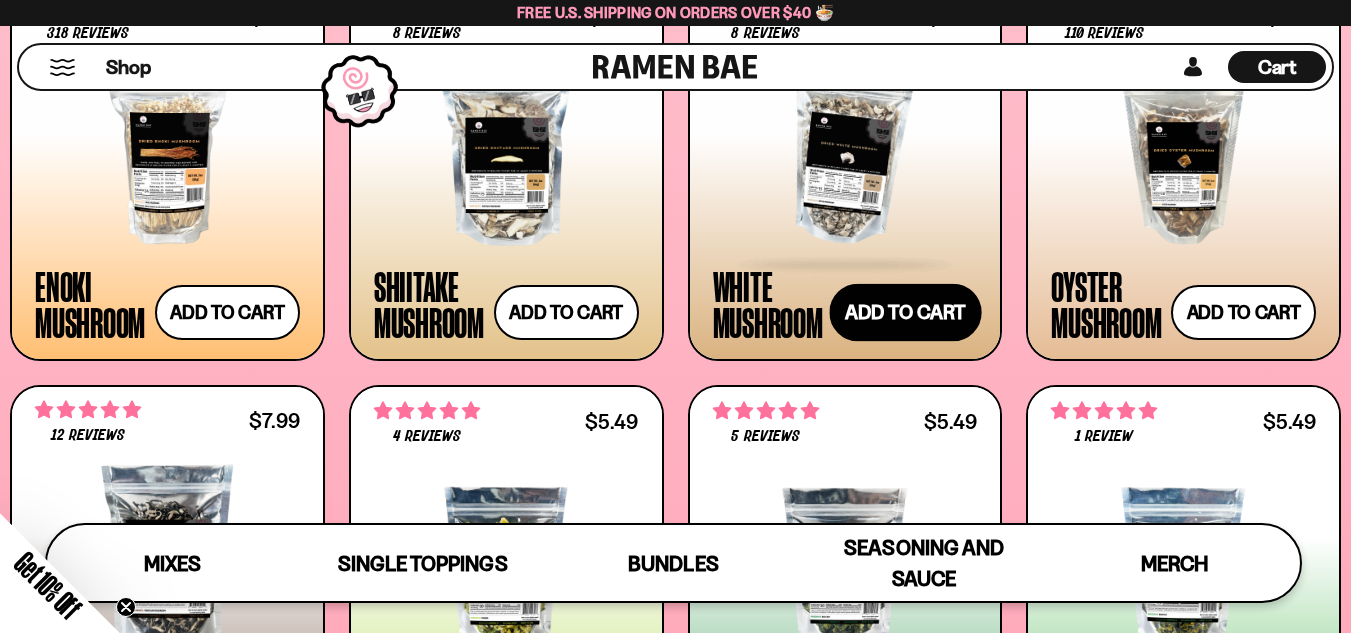 click on "Add to cart
Add
—
Regular price
$7.49
Regular price
Sale price
$7.49
Unit price
/
per" at bounding box center (905, 313) 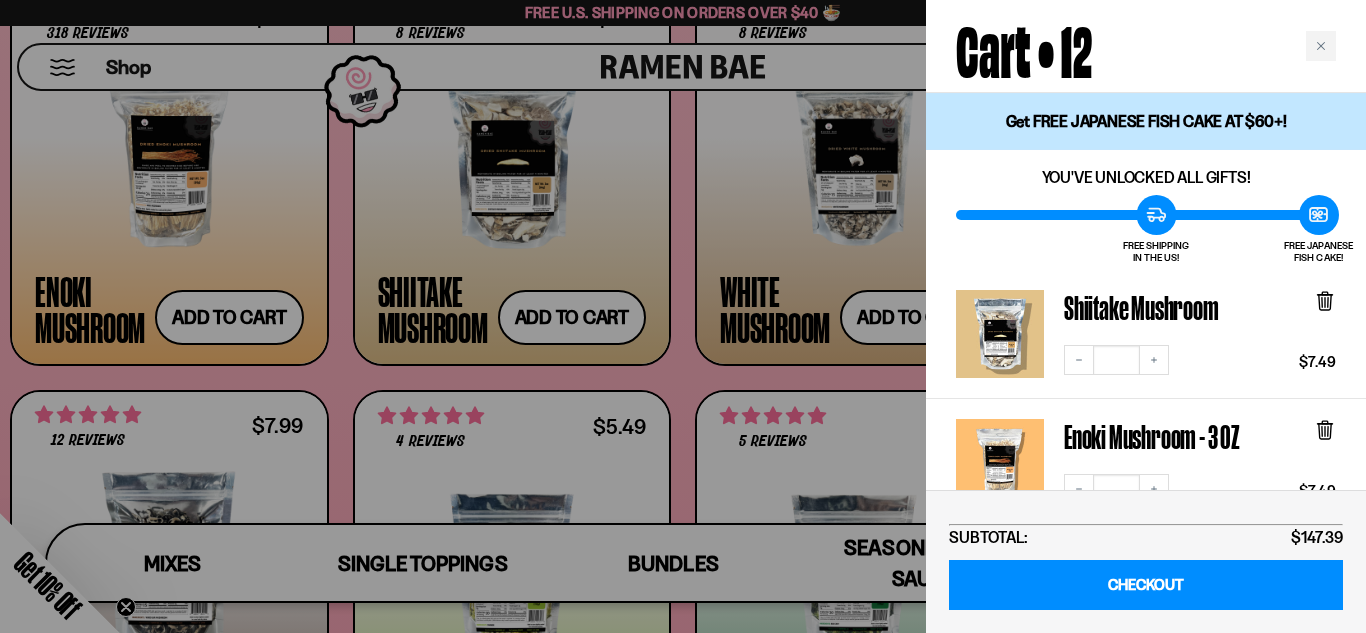 click at bounding box center (683, 316) 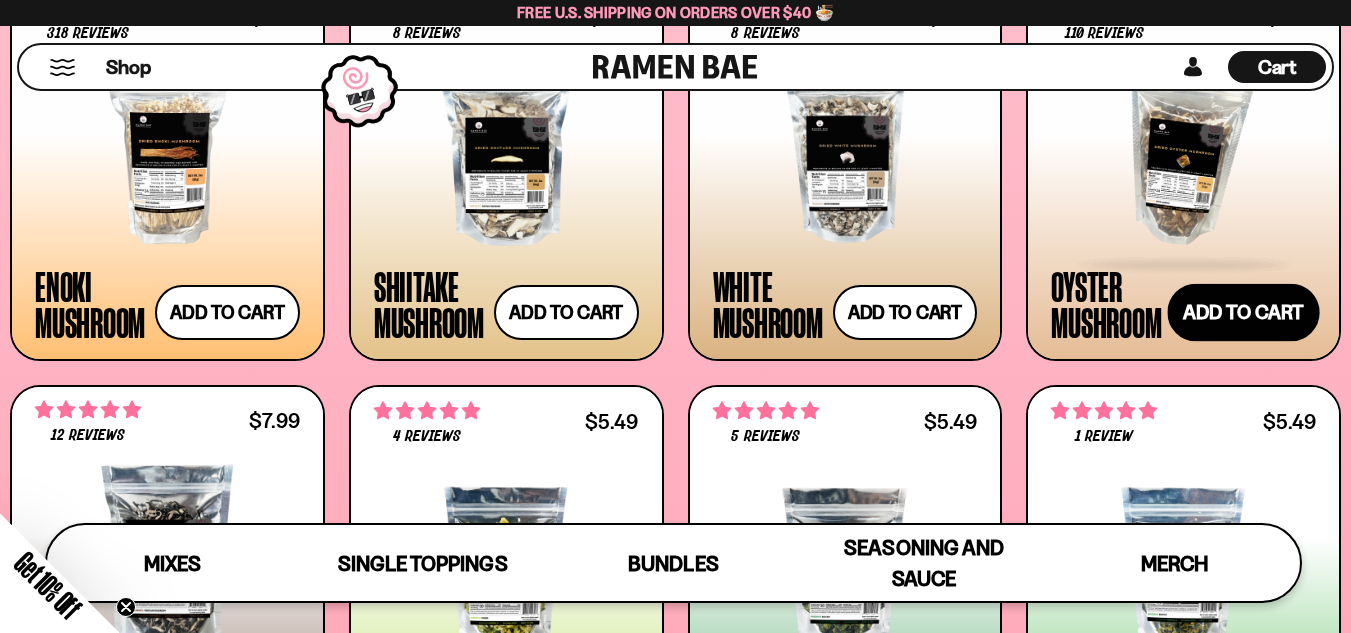 click on "Add to cart
Add
—
Regular price
$7.49
Regular price
Sale price
$7.49
Unit price
/
per" at bounding box center (1244, 313) 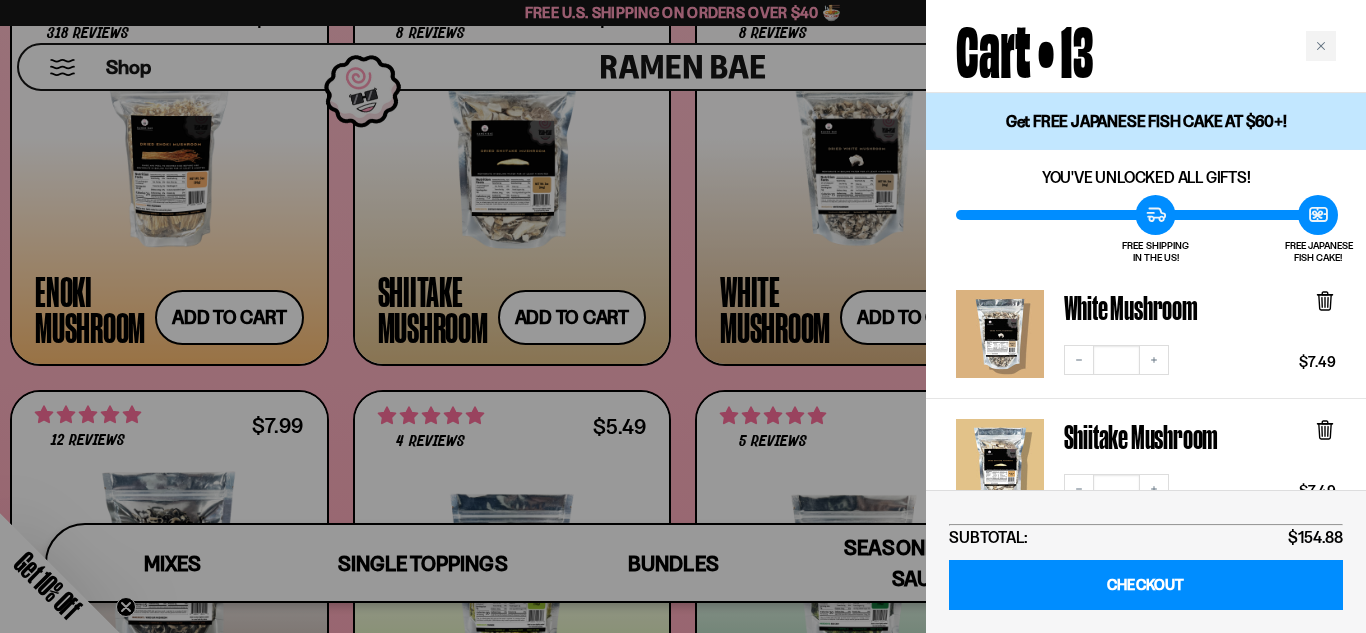 click at bounding box center (683, 316) 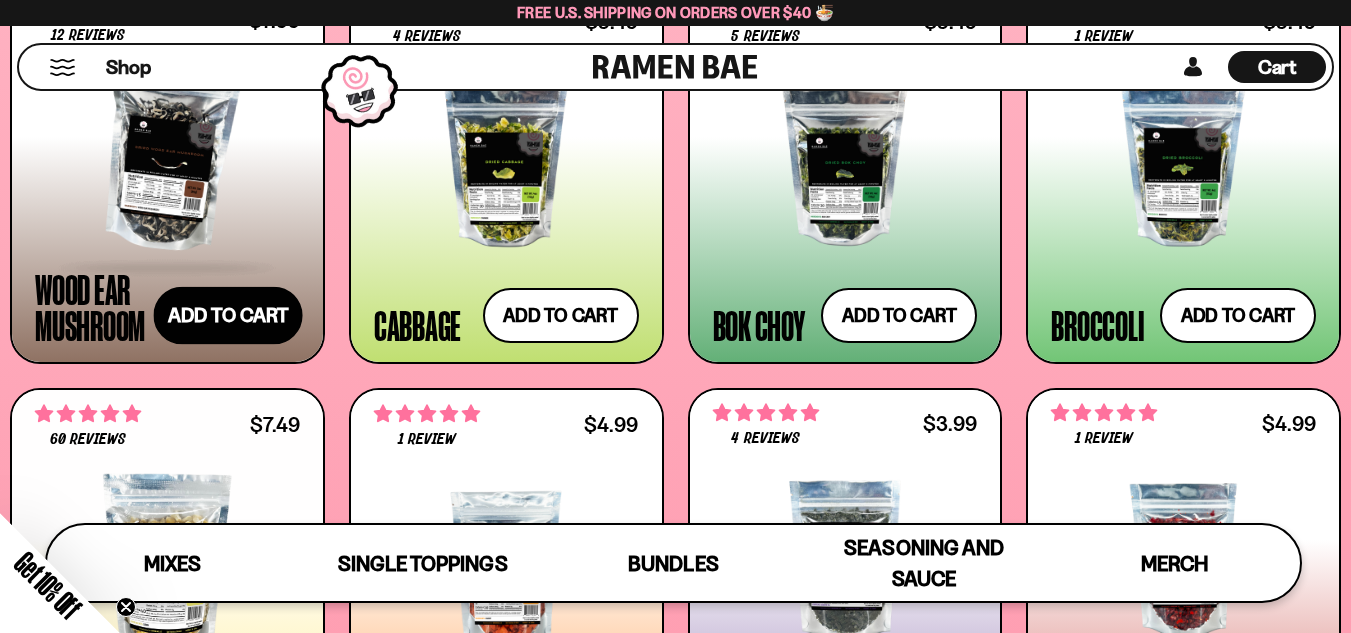 click on "Add to cart
Add
—
Regular price
$7.99
Regular price
Sale price
$7.99
Unit price
/
per" at bounding box center (229, 316) 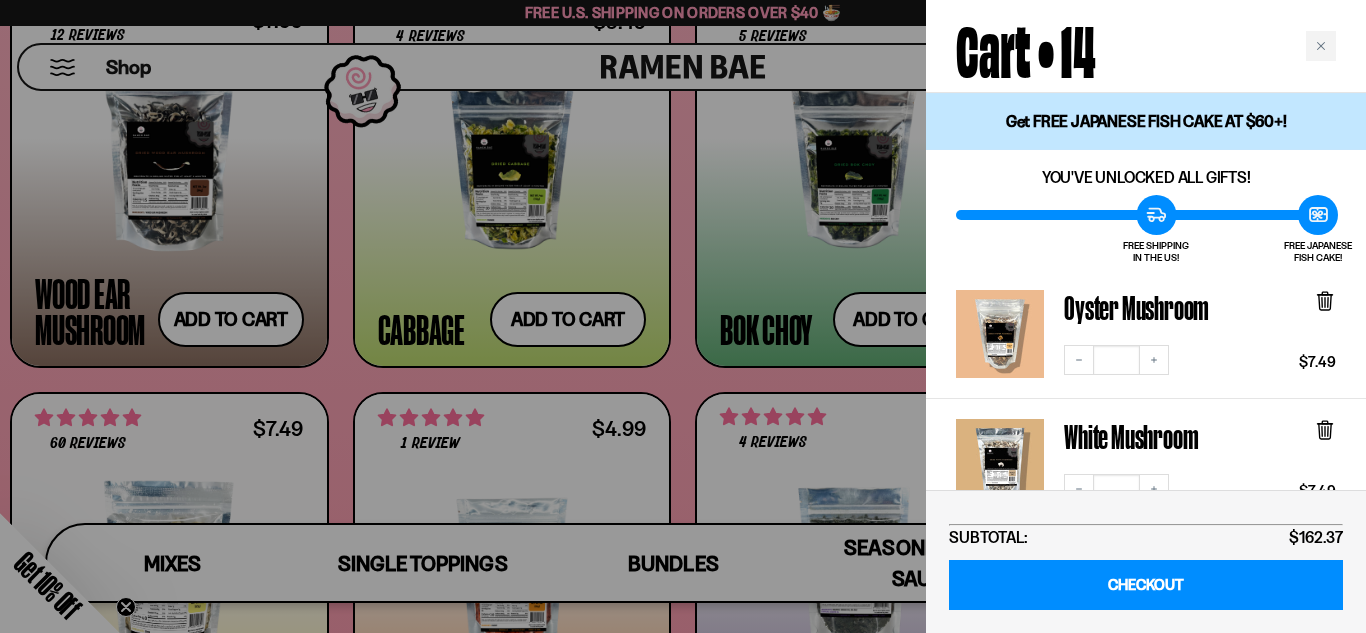 click at bounding box center [683, 316] 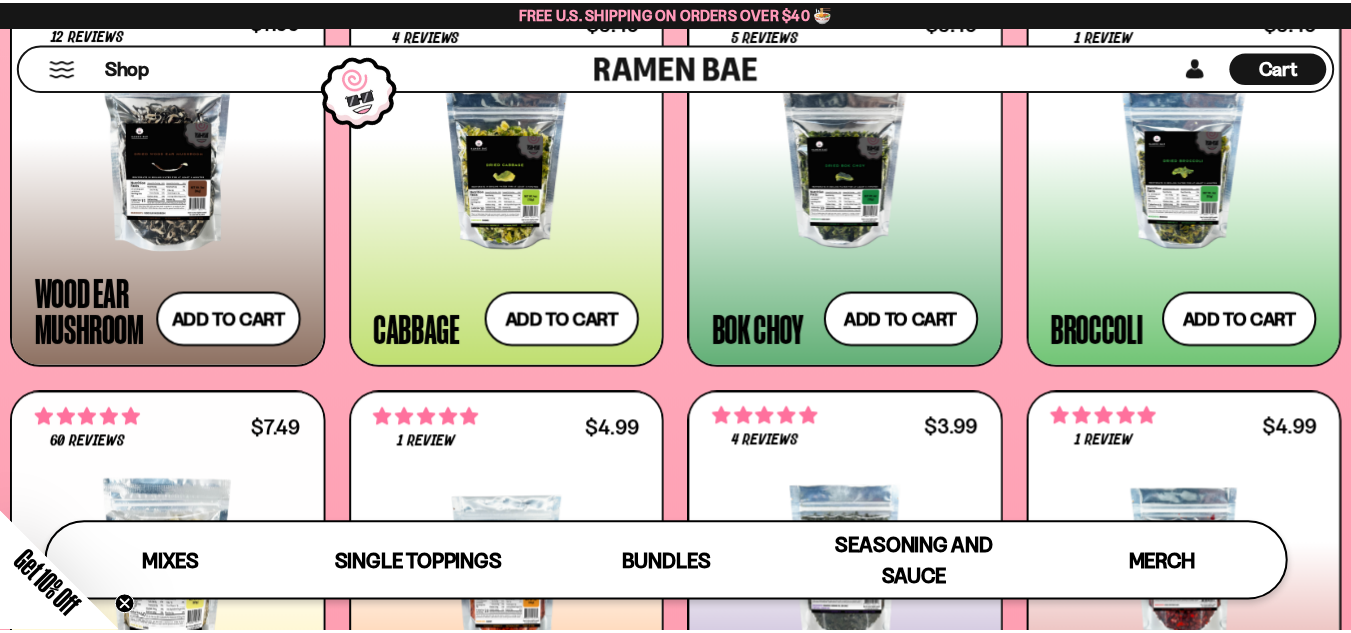 scroll, scrollTop: 3000, scrollLeft: 0, axis: vertical 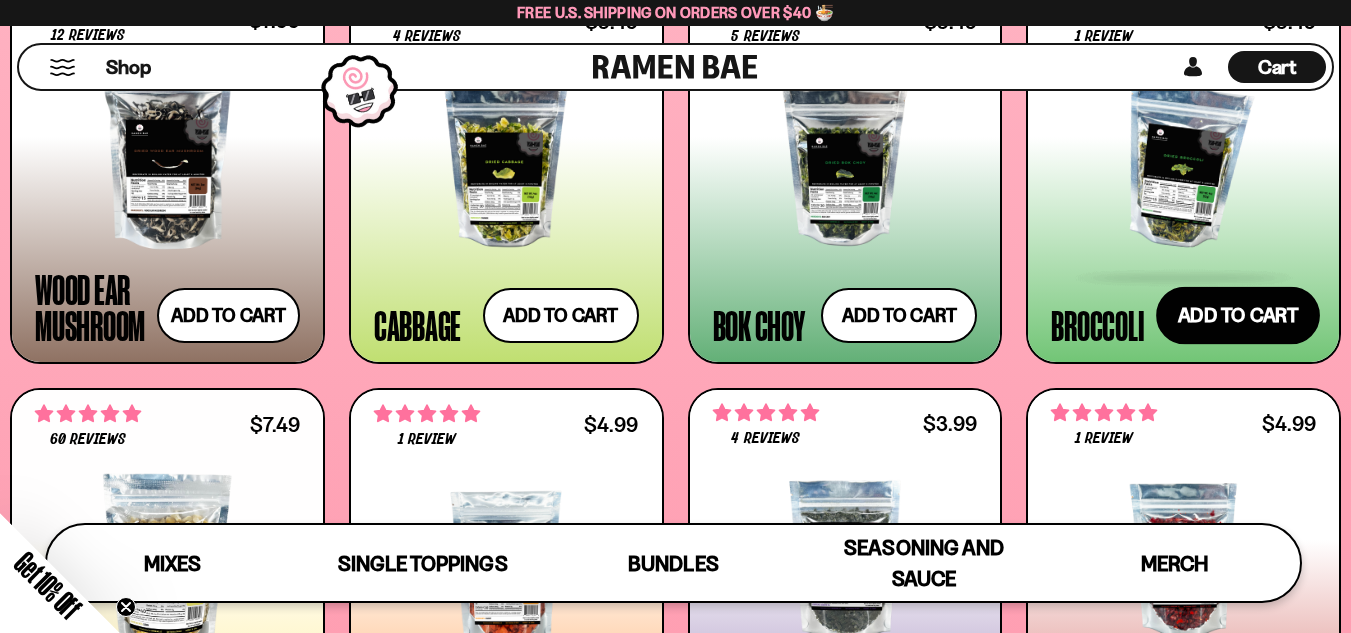 click on "Add to cart
Add
—
Regular price
$5.49
Regular price
Sale price
$5.49
Unit price
/
per" at bounding box center [1238, 316] 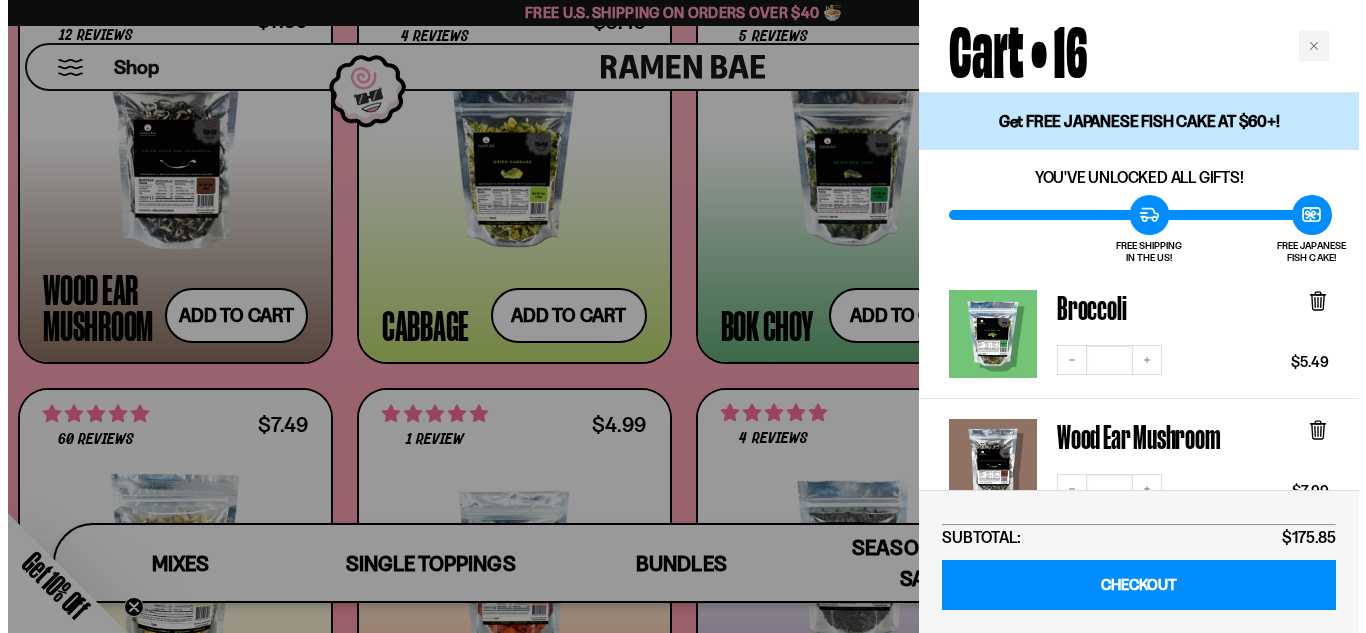 scroll, scrollTop: 3026, scrollLeft: 0, axis: vertical 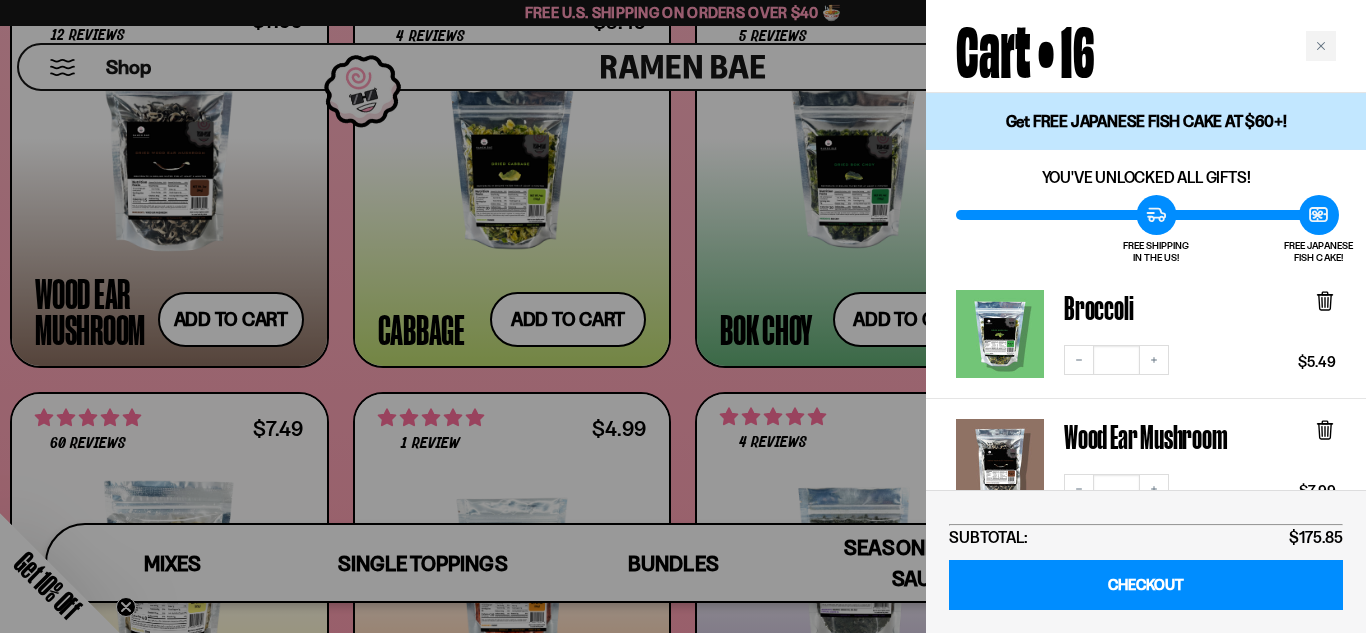 click at bounding box center (683, 316) 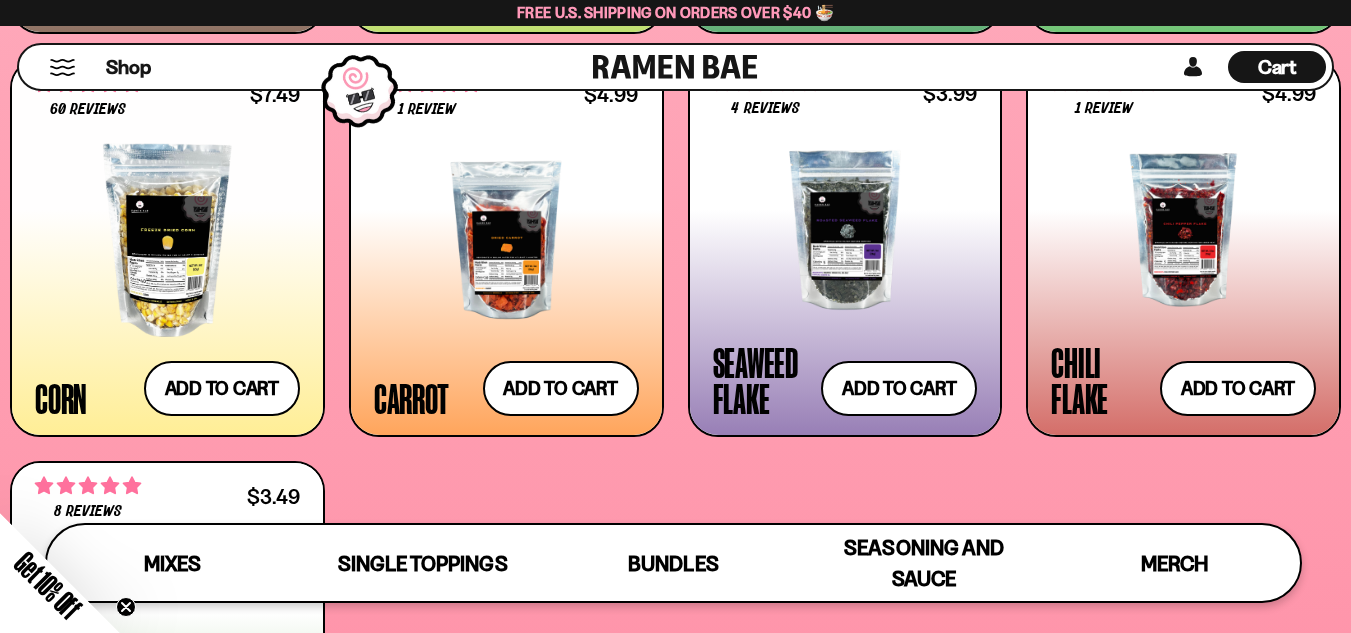 scroll, scrollTop: 3400, scrollLeft: 0, axis: vertical 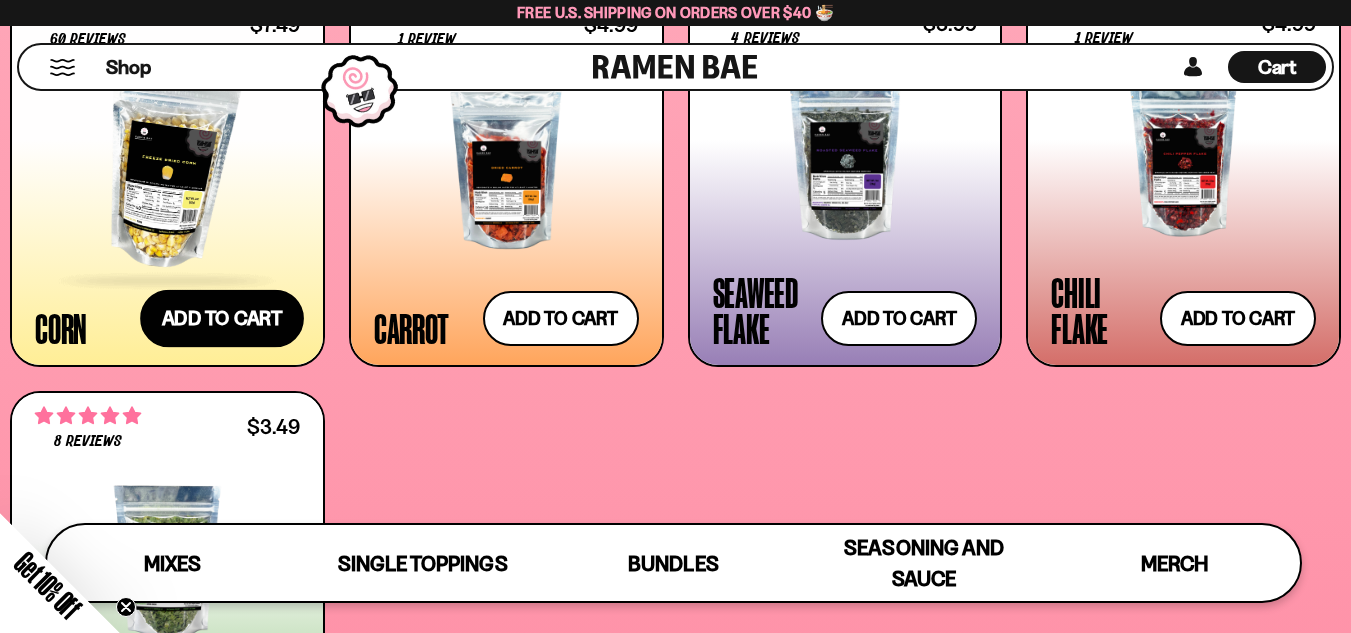 click on "Add to cart
Add
—
Regular price
$7.49
Regular price
Sale price
$7.49
Unit price
/
per" at bounding box center [222, 319] 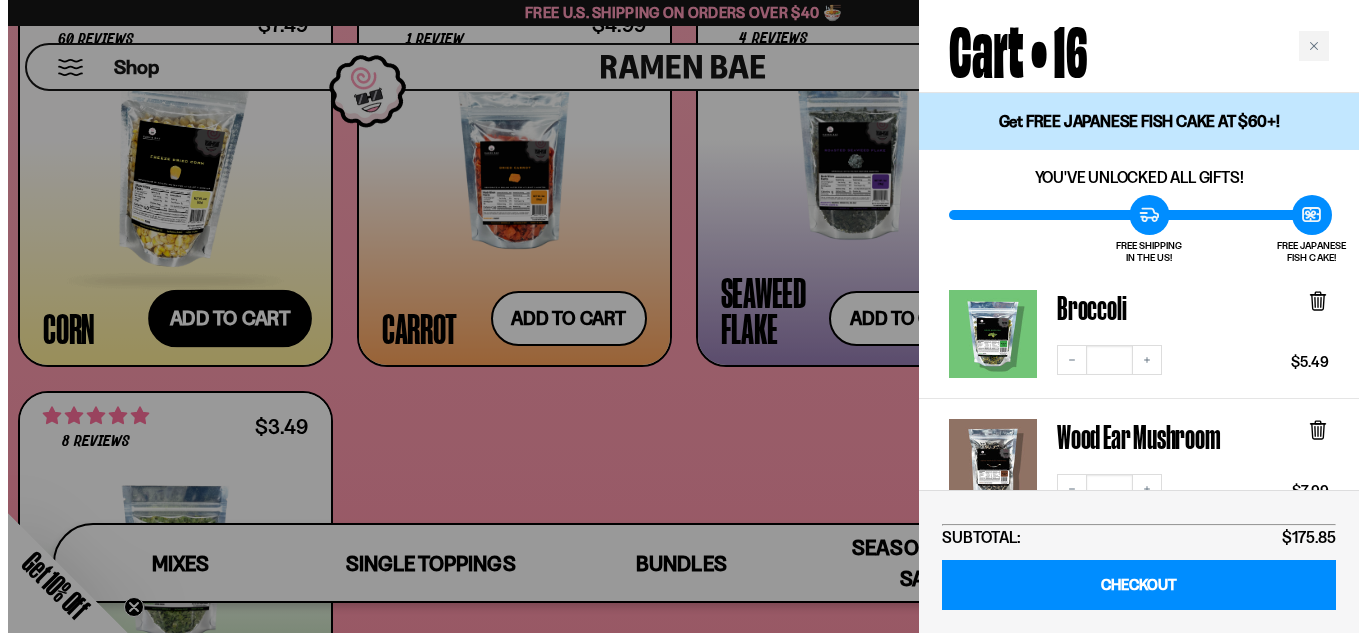 scroll, scrollTop: 3430, scrollLeft: 0, axis: vertical 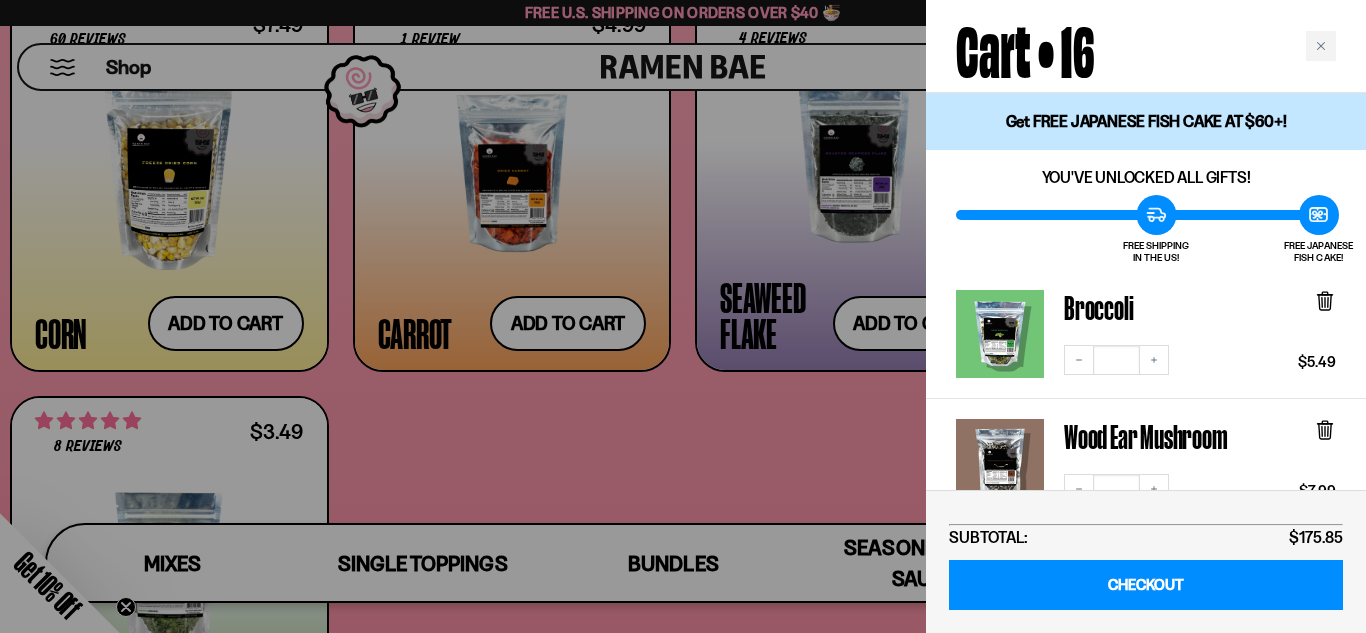 click at bounding box center [683, 316] 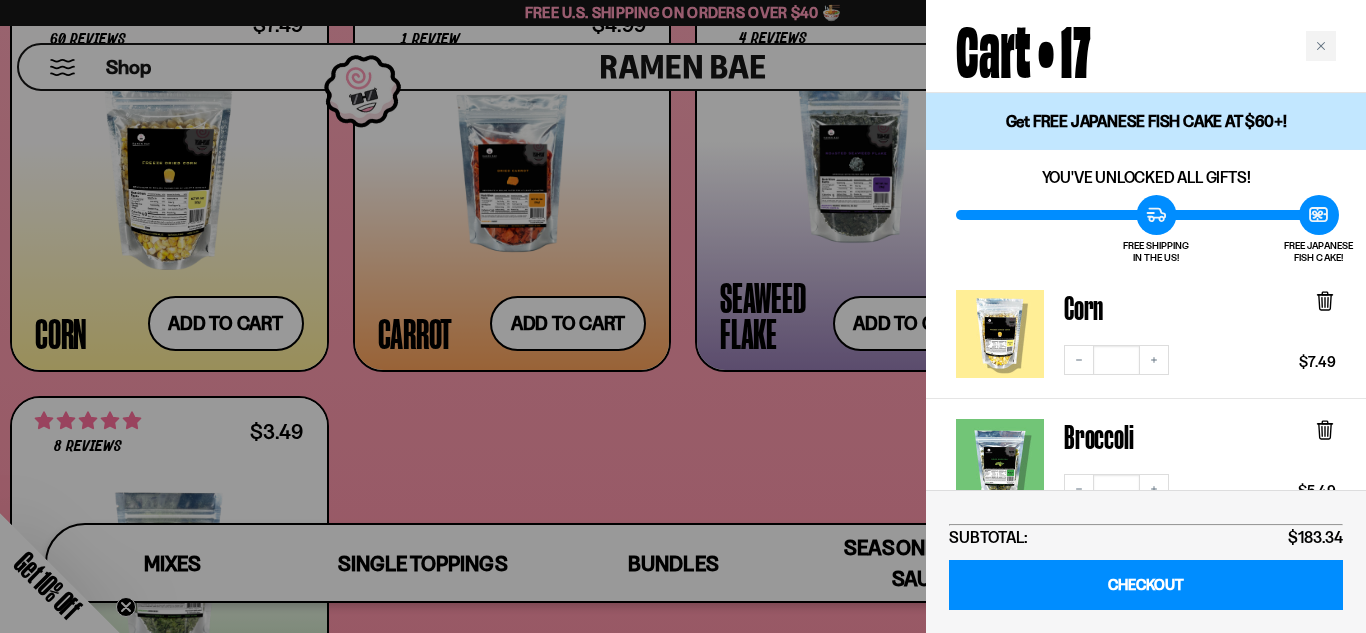 click at bounding box center [683, 316] 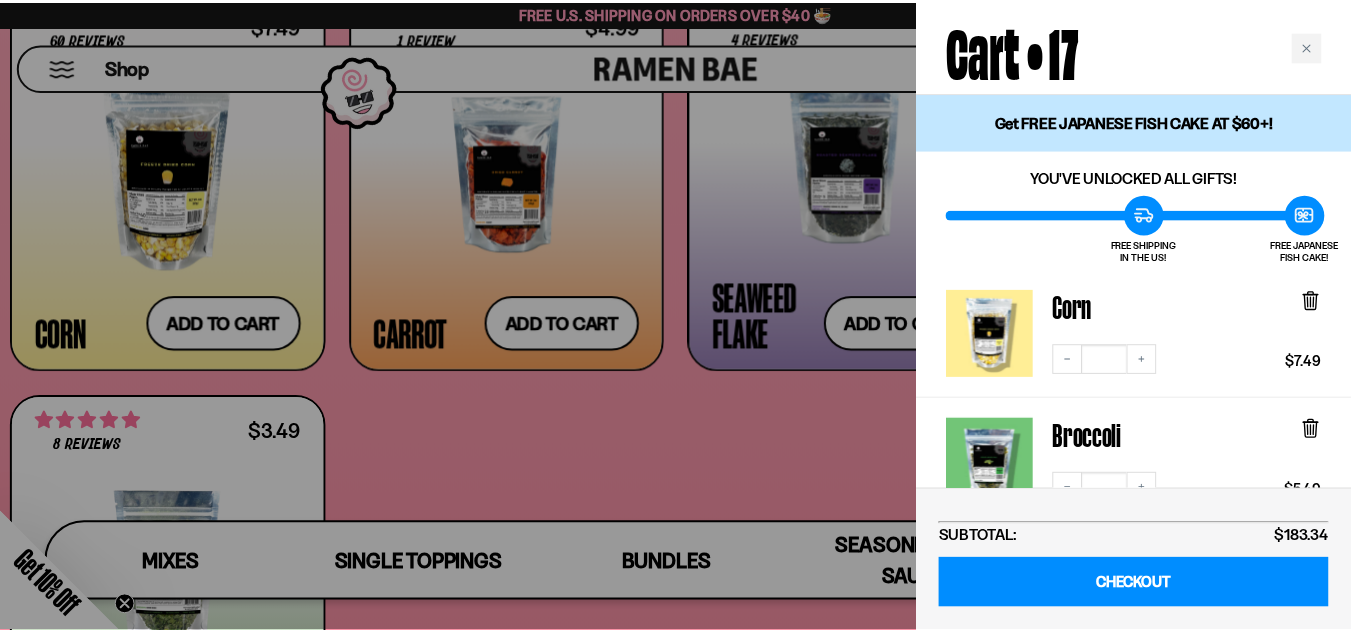 scroll, scrollTop: 3400, scrollLeft: 0, axis: vertical 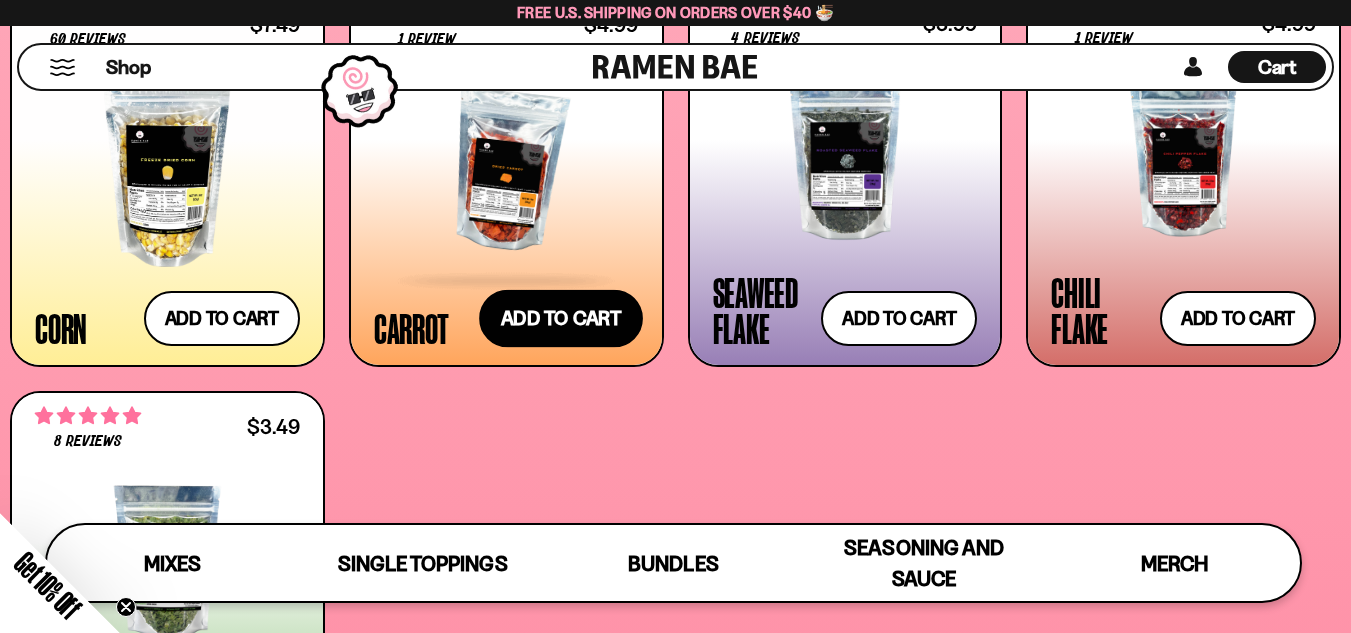click on "Add to cart
Add
—
Regular price
$4.99
Regular price
Sale price
$4.99
Unit price
/
per" at bounding box center (561, 319) 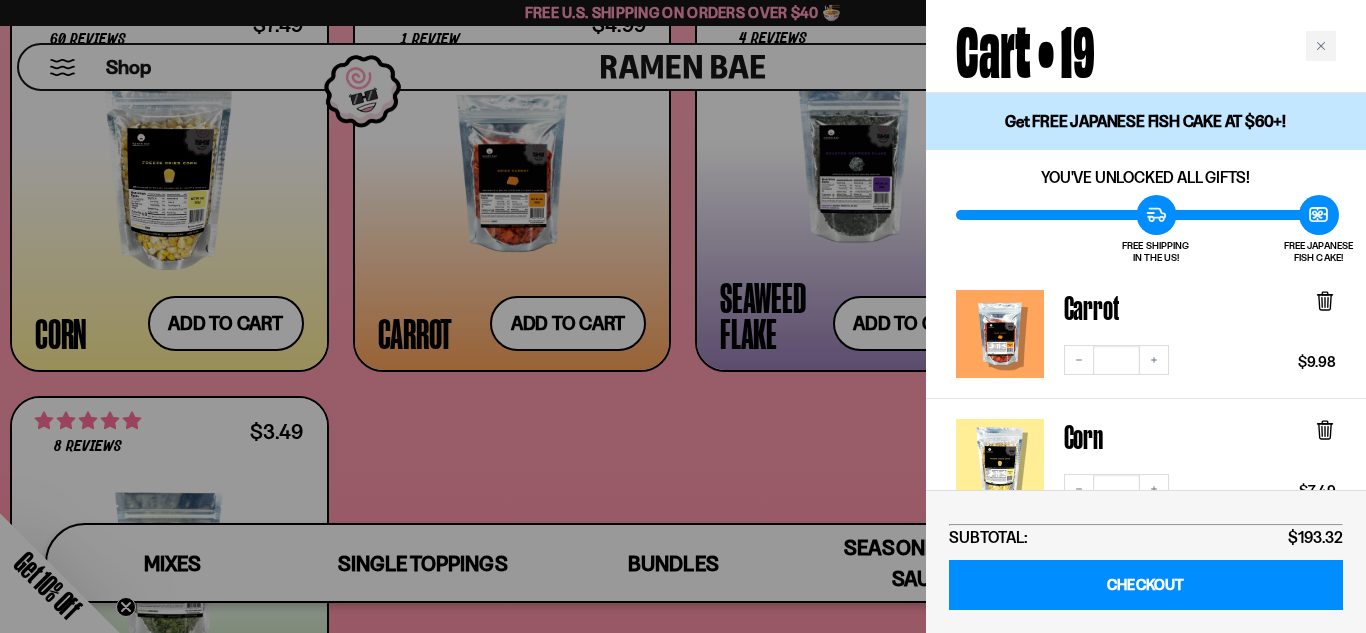 click at bounding box center (683, 316) 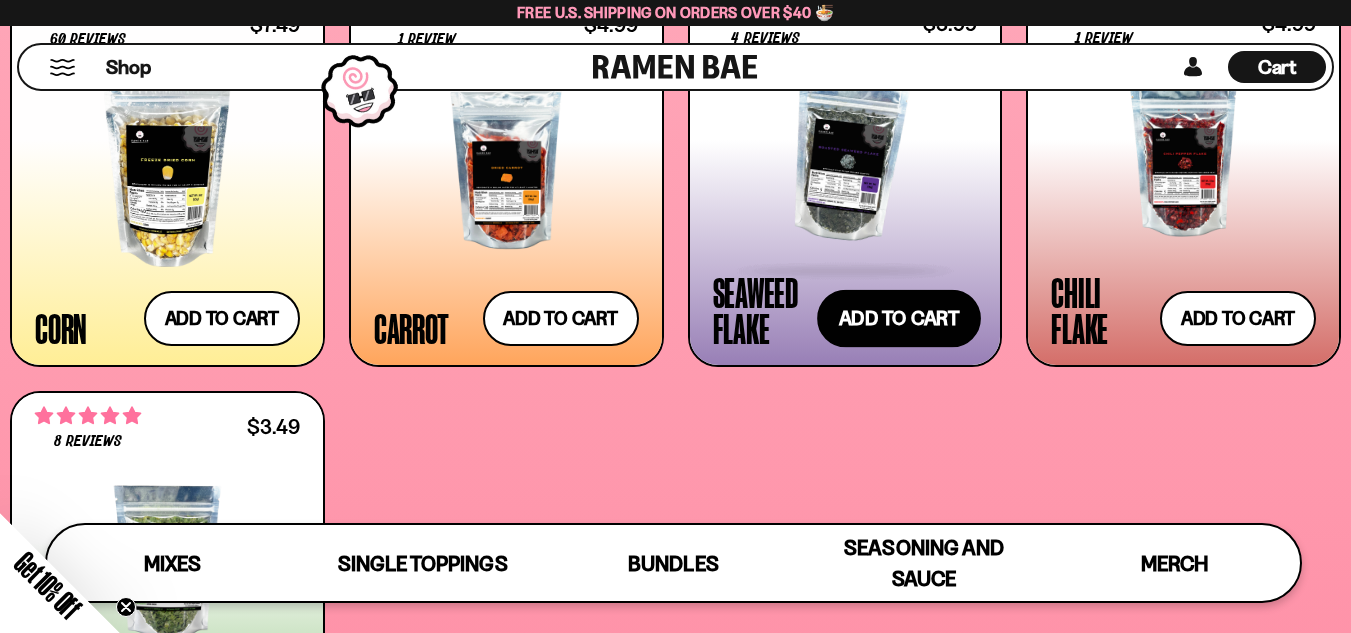 click on "Add to cart
Add
—
Regular price
$3.99
Regular price
Sale price
$3.99
Unit price
/
per" at bounding box center (899, 319) 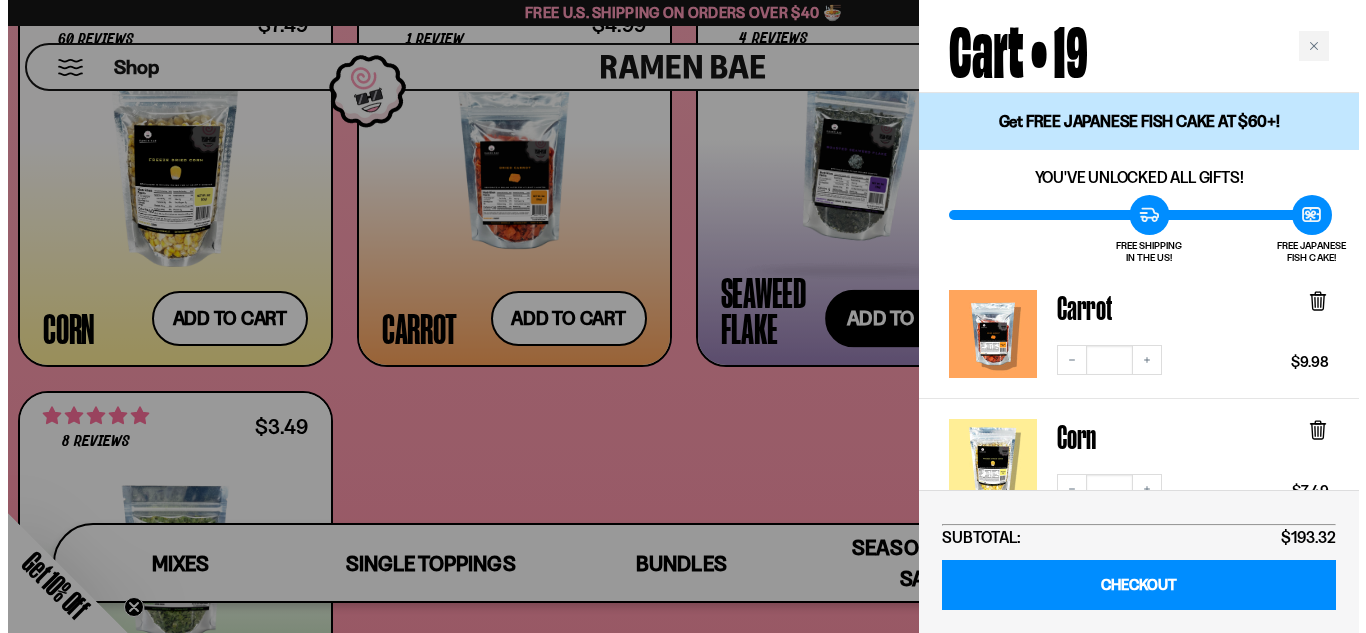 scroll, scrollTop: 3430, scrollLeft: 0, axis: vertical 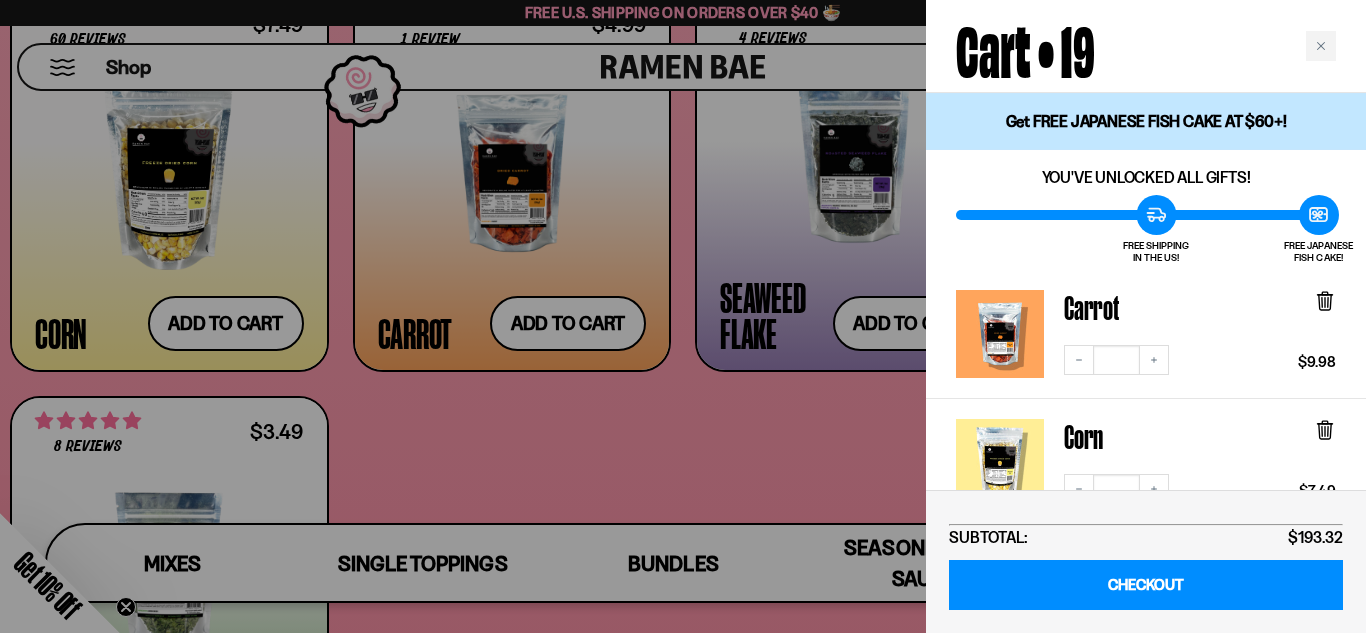 click at bounding box center (683, 316) 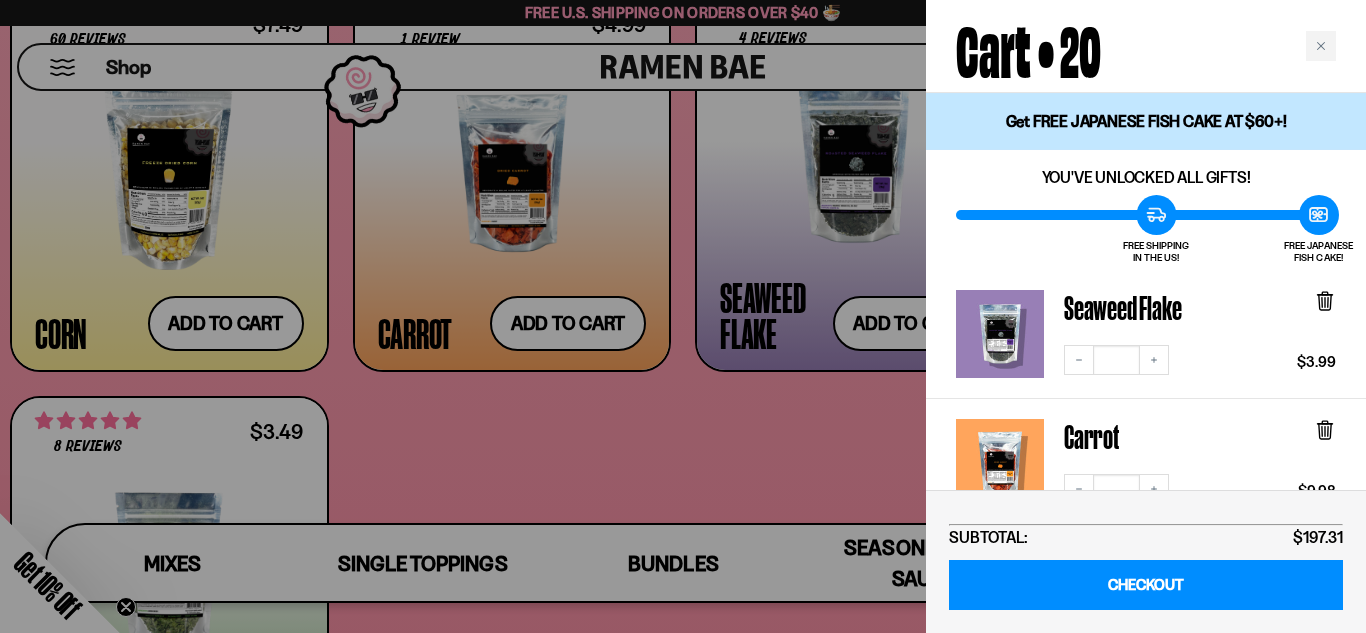 click at bounding box center (683, 316) 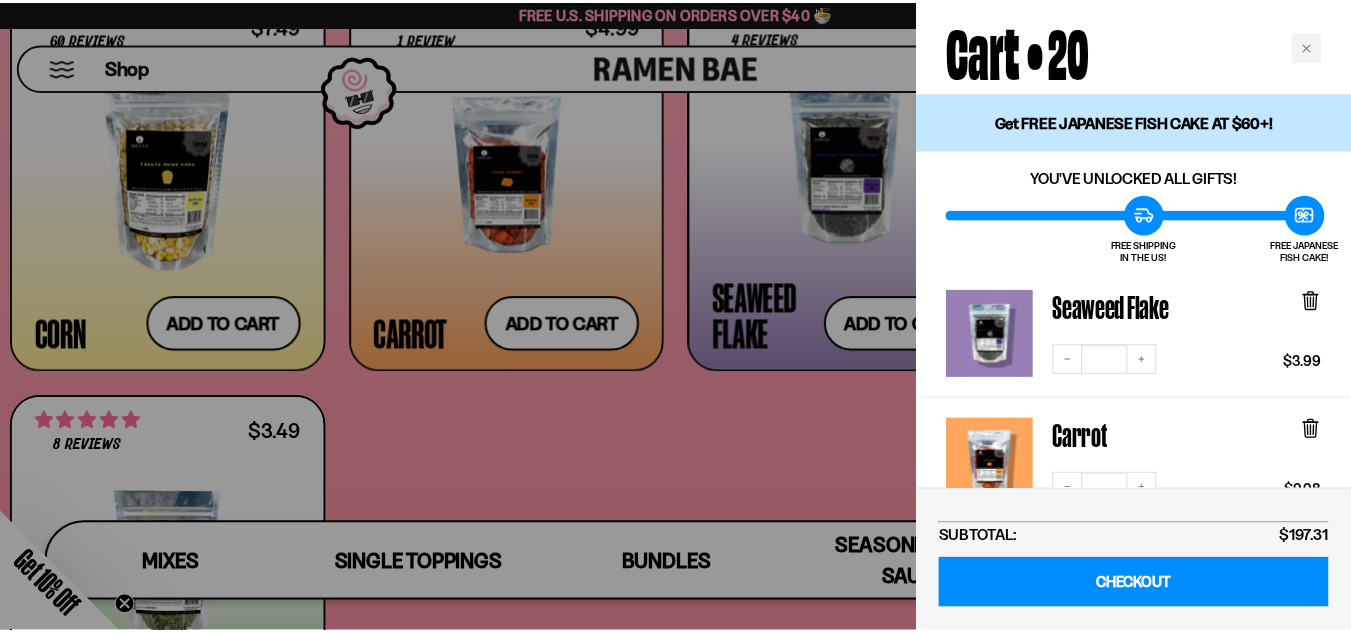 scroll, scrollTop: 3400, scrollLeft: 0, axis: vertical 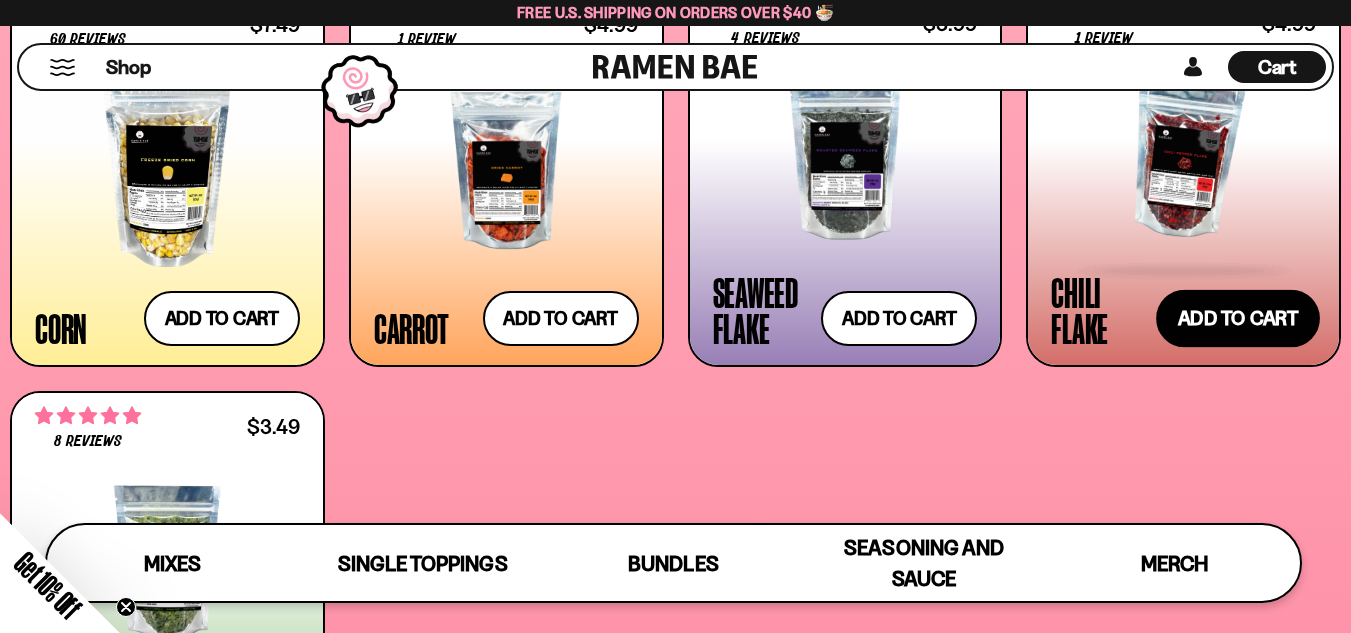 click on "Add to cart
Add
—
Regular price
$4.99
Regular price
Sale price
$4.99
Unit price
/
per" at bounding box center (1238, 319) 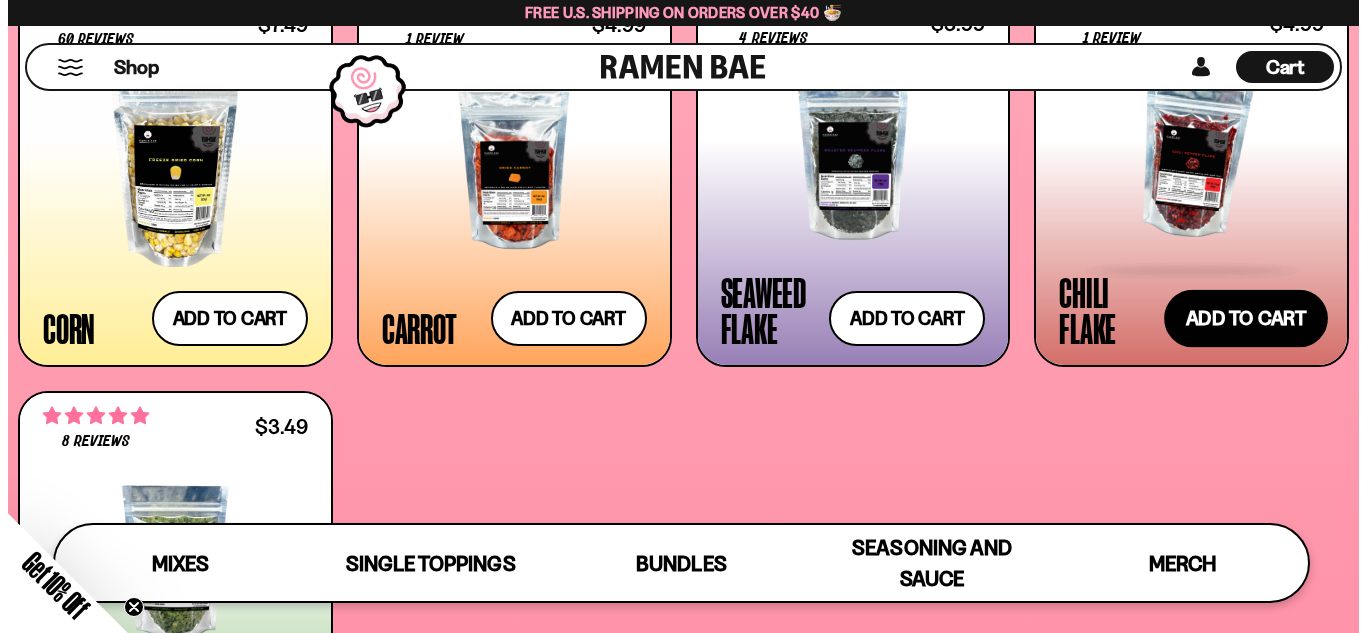 scroll, scrollTop: 3430, scrollLeft: 0, axis: vertical 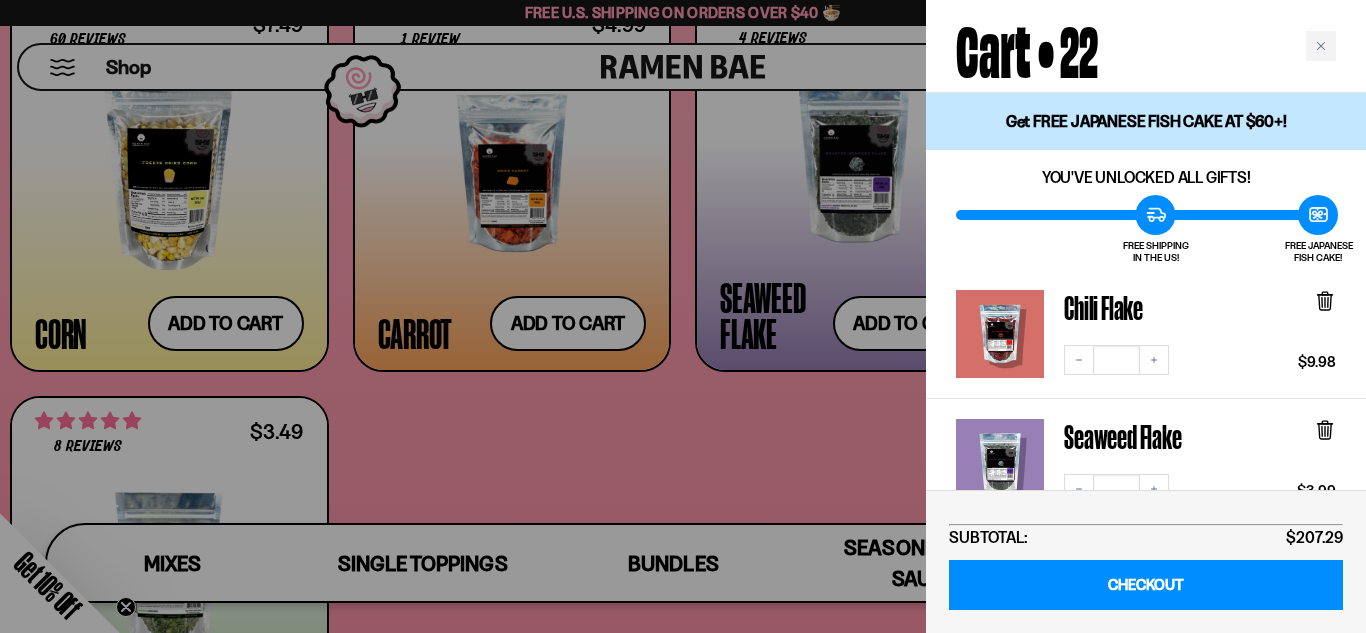 click at bounding box center [683, 316] 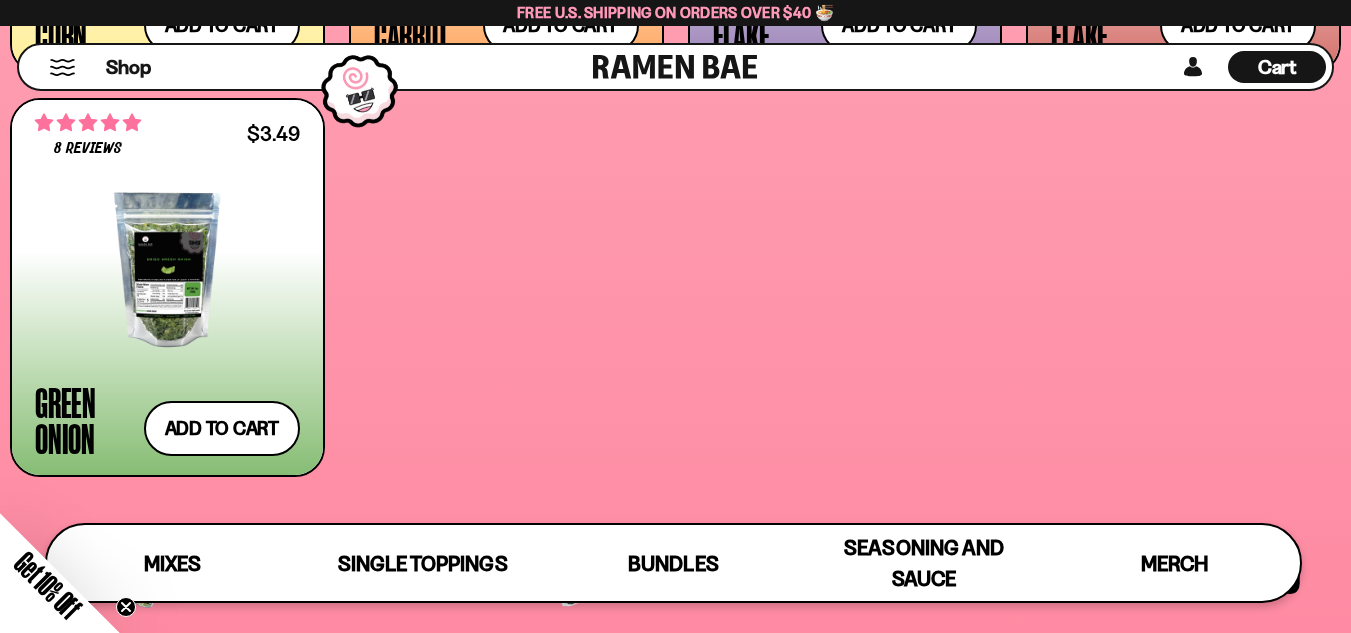 scroll, scrollTop: 3700, scrollLeft: 0, axis: vertical 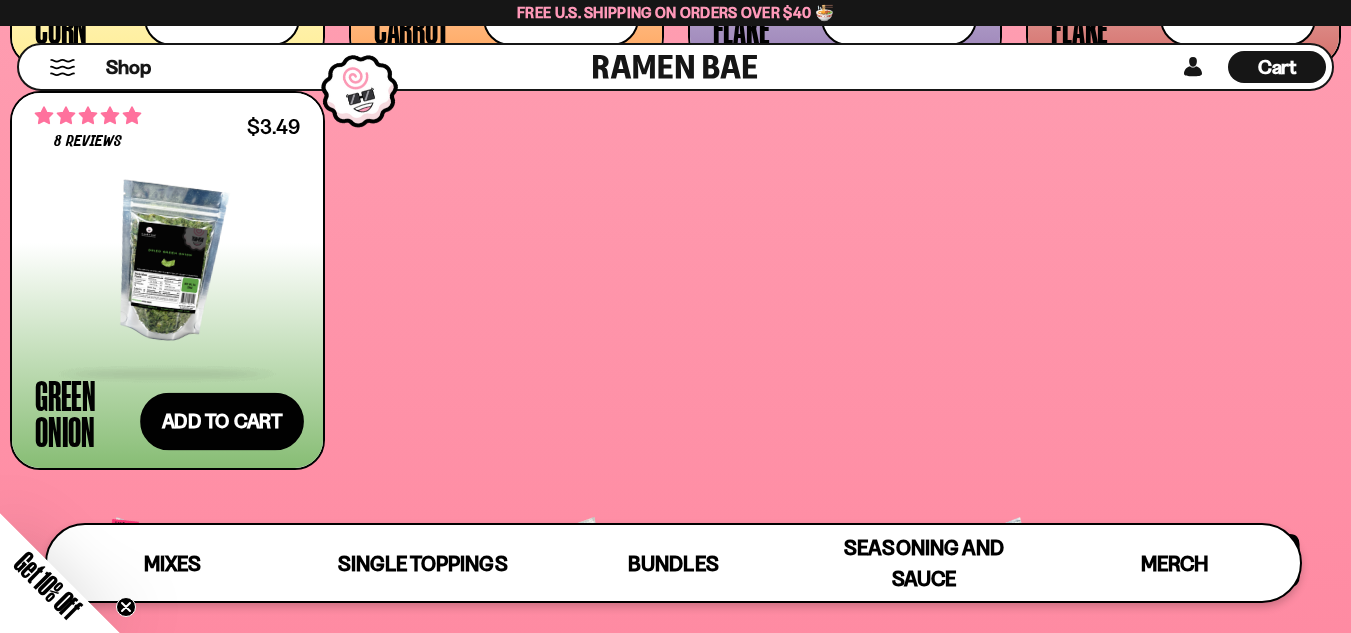 click on "Add to cart
Add
—
Regular price
$3.49
Regular price
Sale price
$3.49
Unit price
/
per" at bounding box center (222, 421) 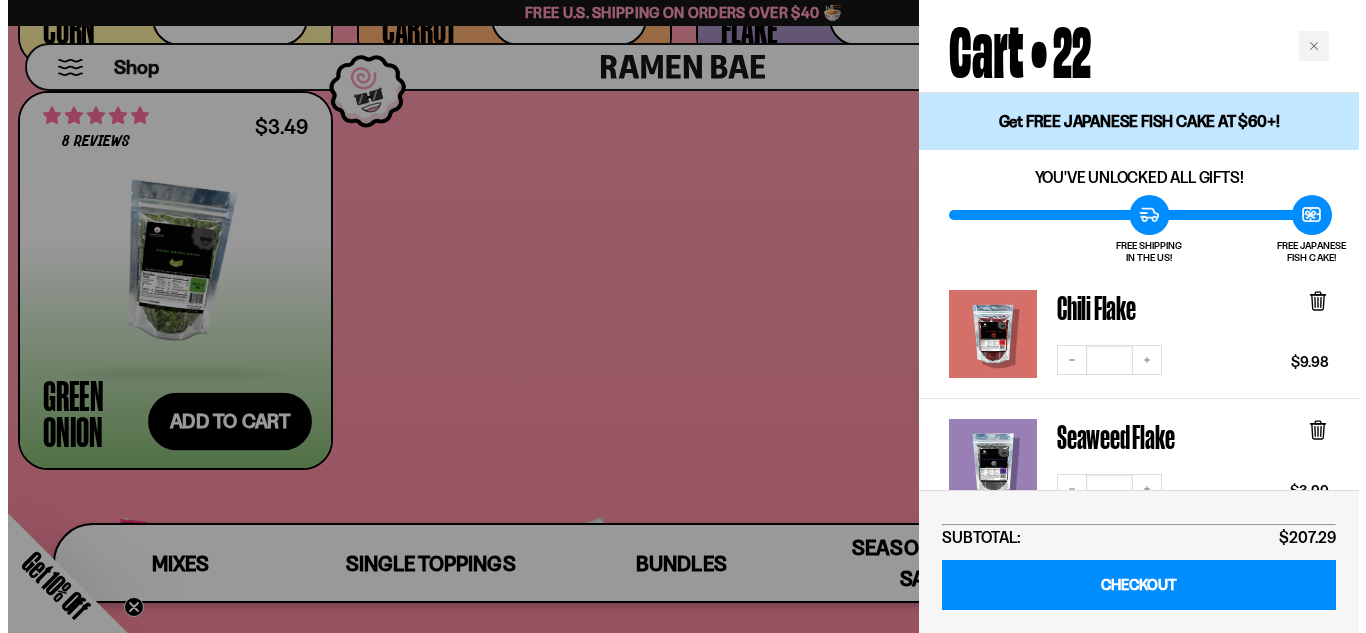 scroll, scrollTop: 3730, scrollLeft: 0, axis: vertical 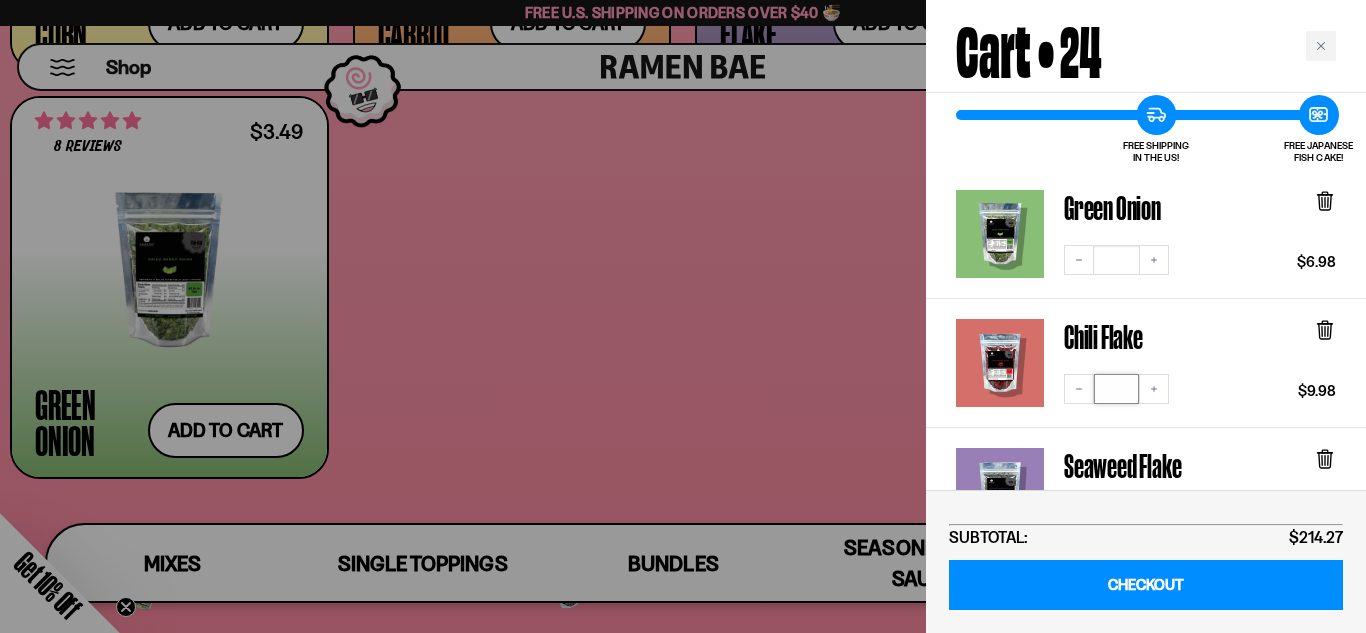 click on "*" at bounding box center [1116, 389] 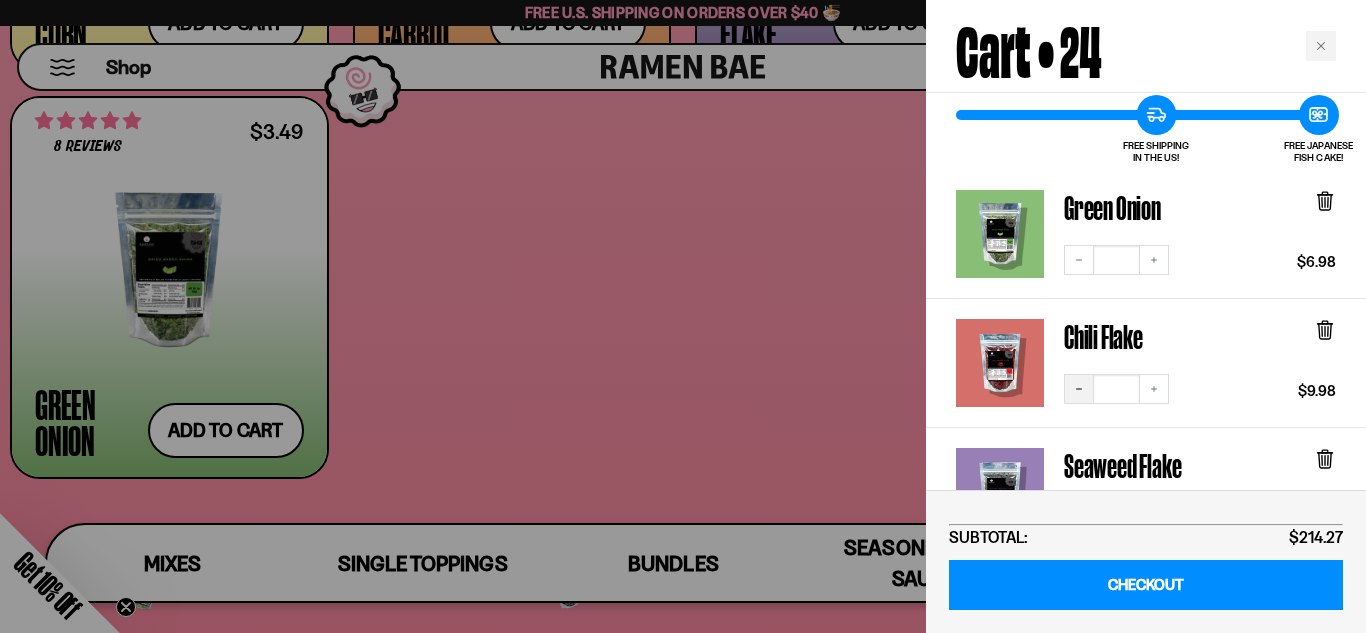 click on "Decrease quantity" at bounding box center [1079, 389] 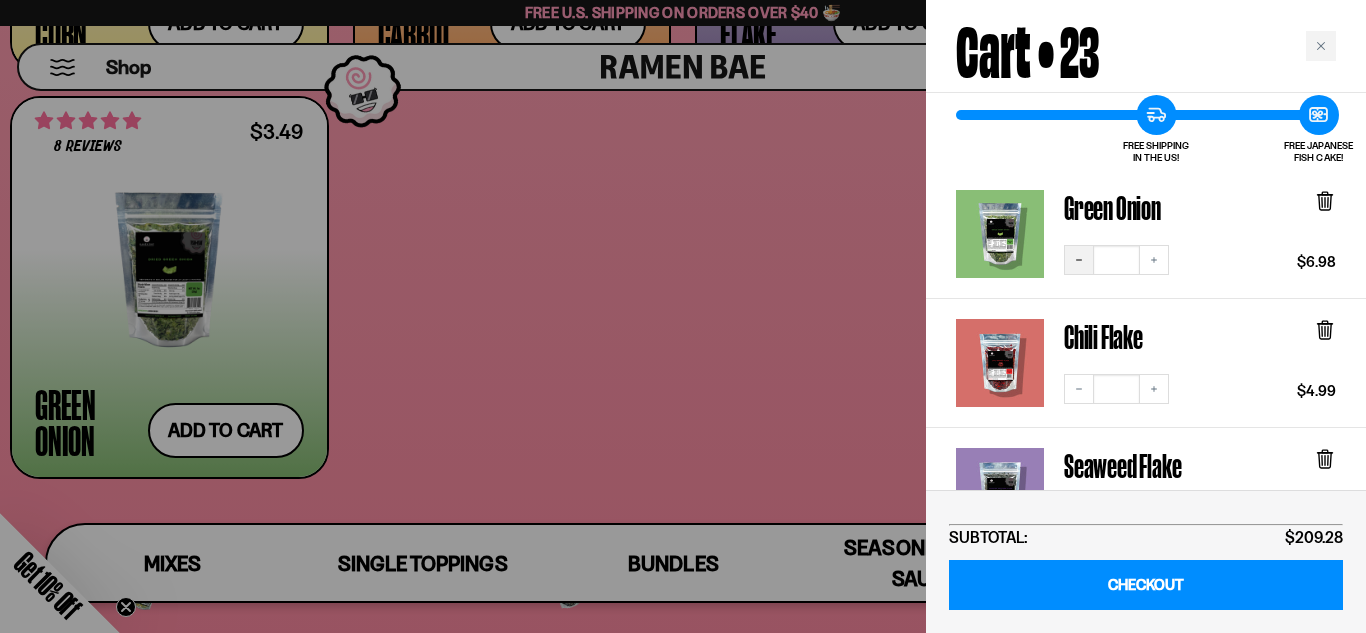 click 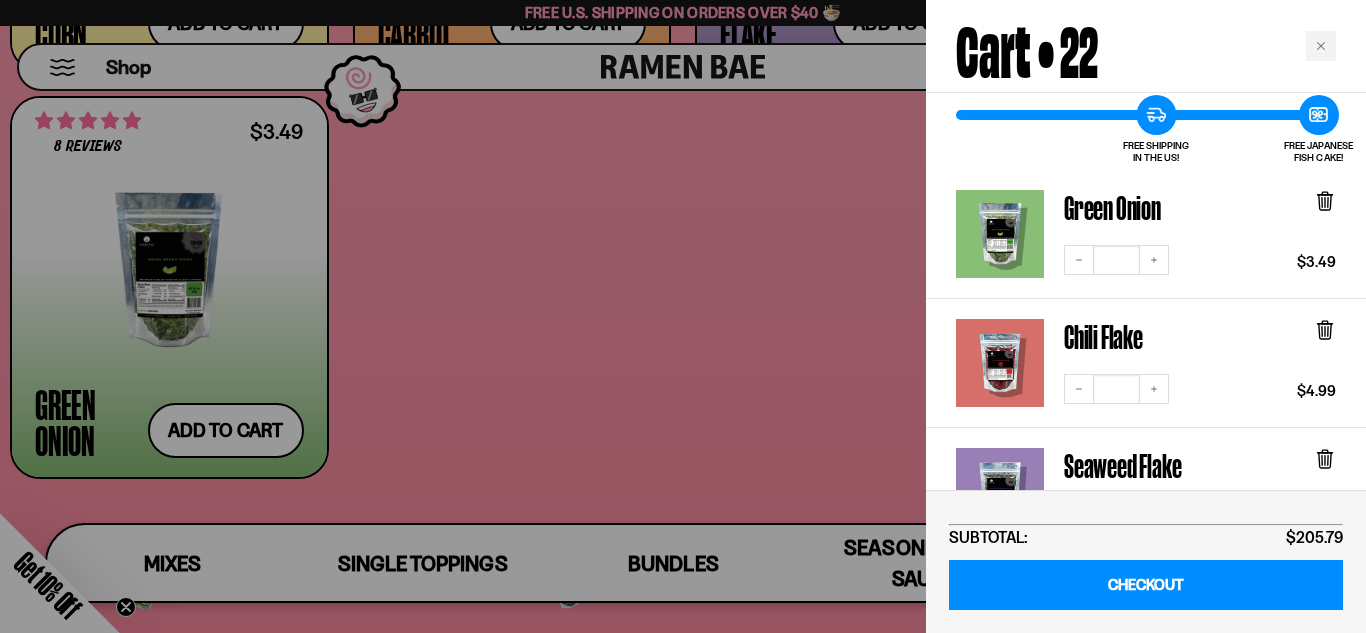 click at bounding box center [683, 316] 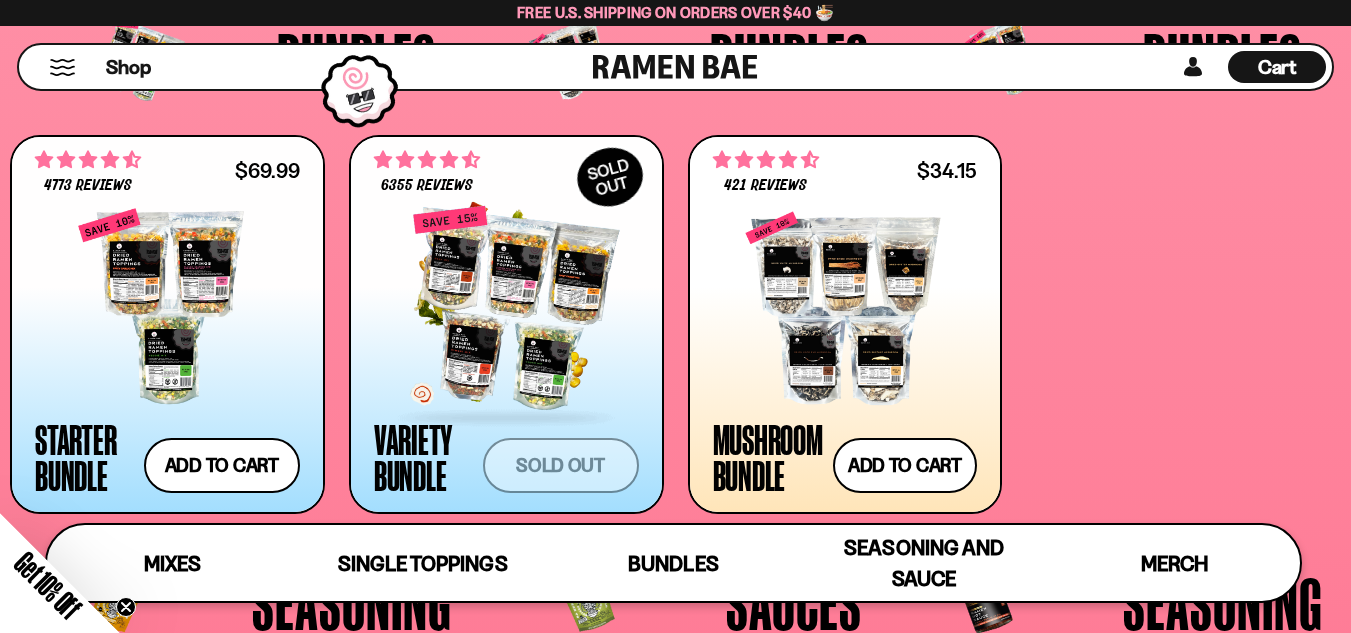 scroll, scrollTop: 4800, scrollLeft: 0, axis: vertical 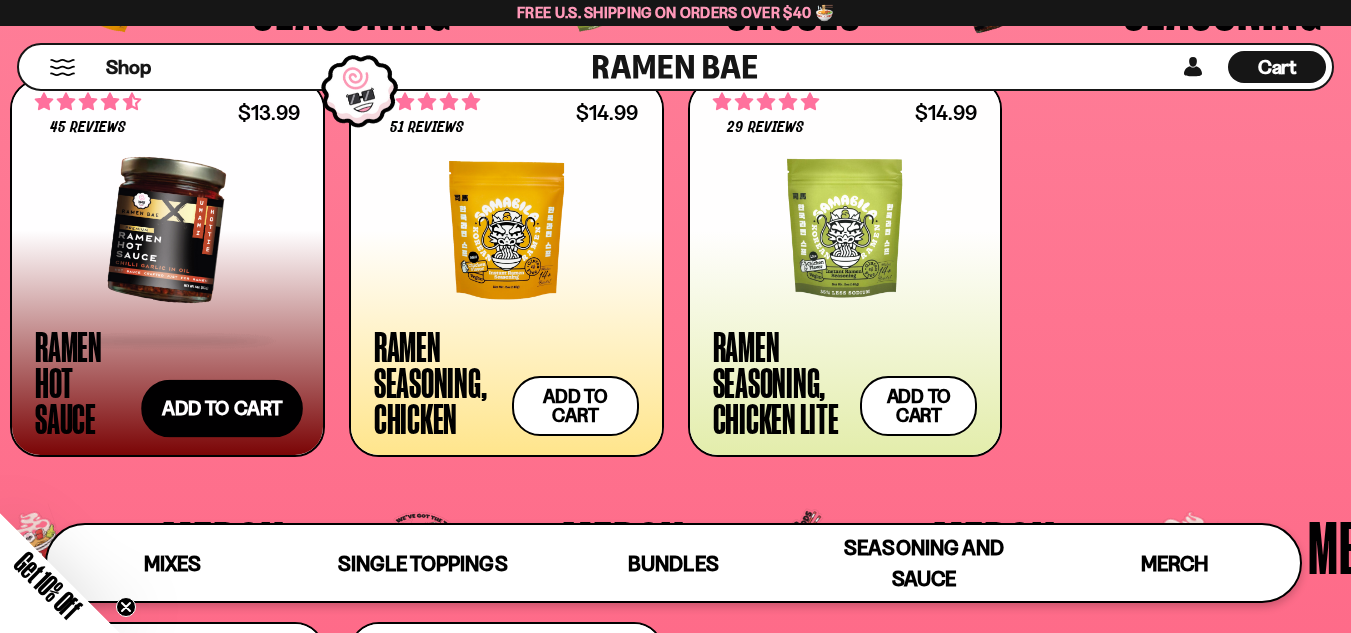 click on "Add to cart
Add
—
Regular price
$13.99
Regular price
Sale price
$13.99
Unit price
/
per" at bounding box center (223, 409) 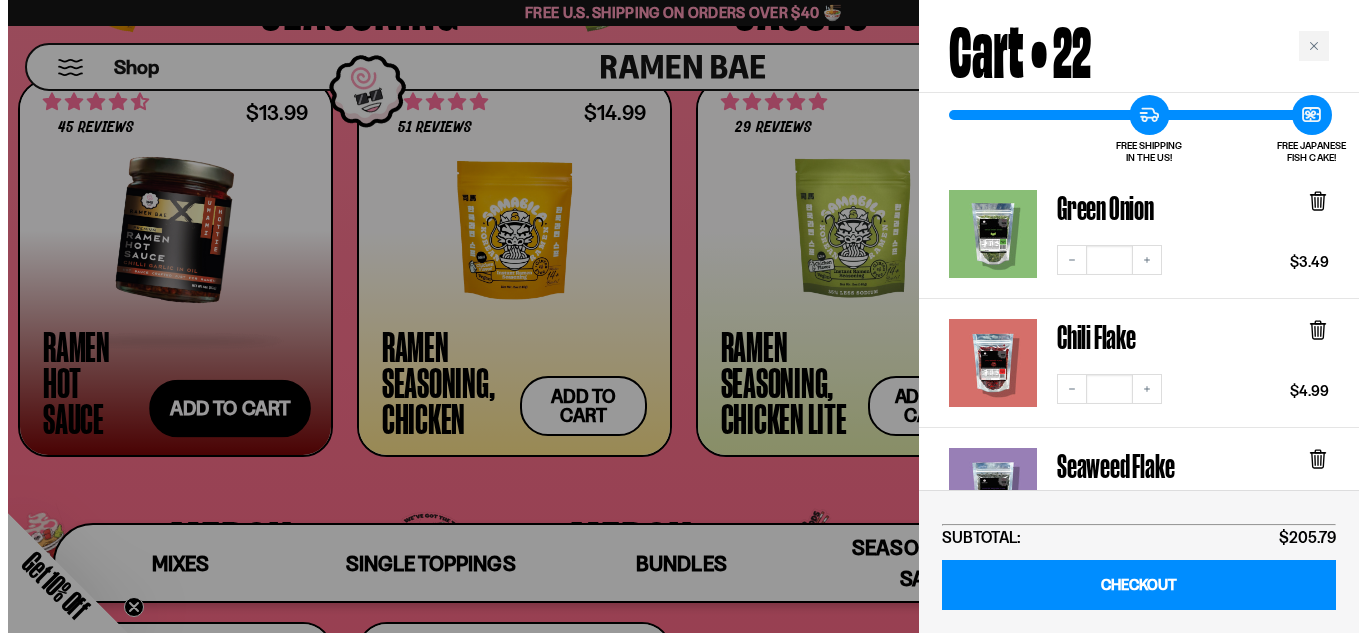 scroll, scrollTop: 4843, scrollLeft: 0, axis: vertical 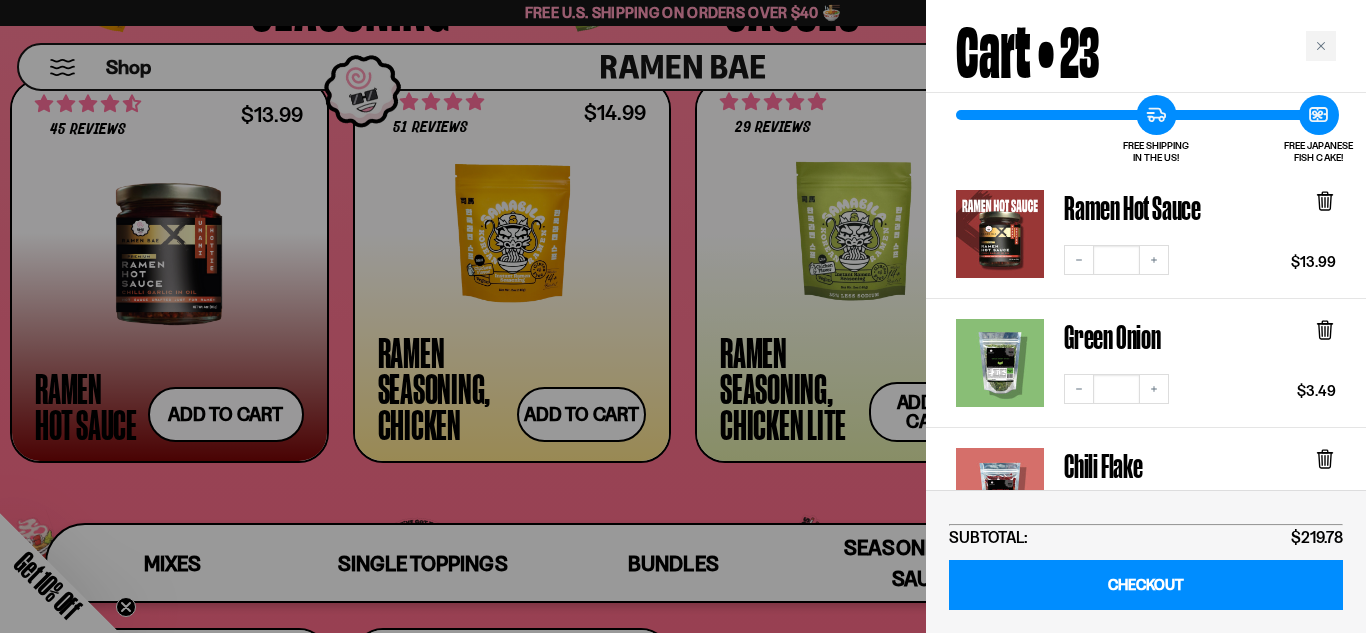 click at bounding box center (683, 316) 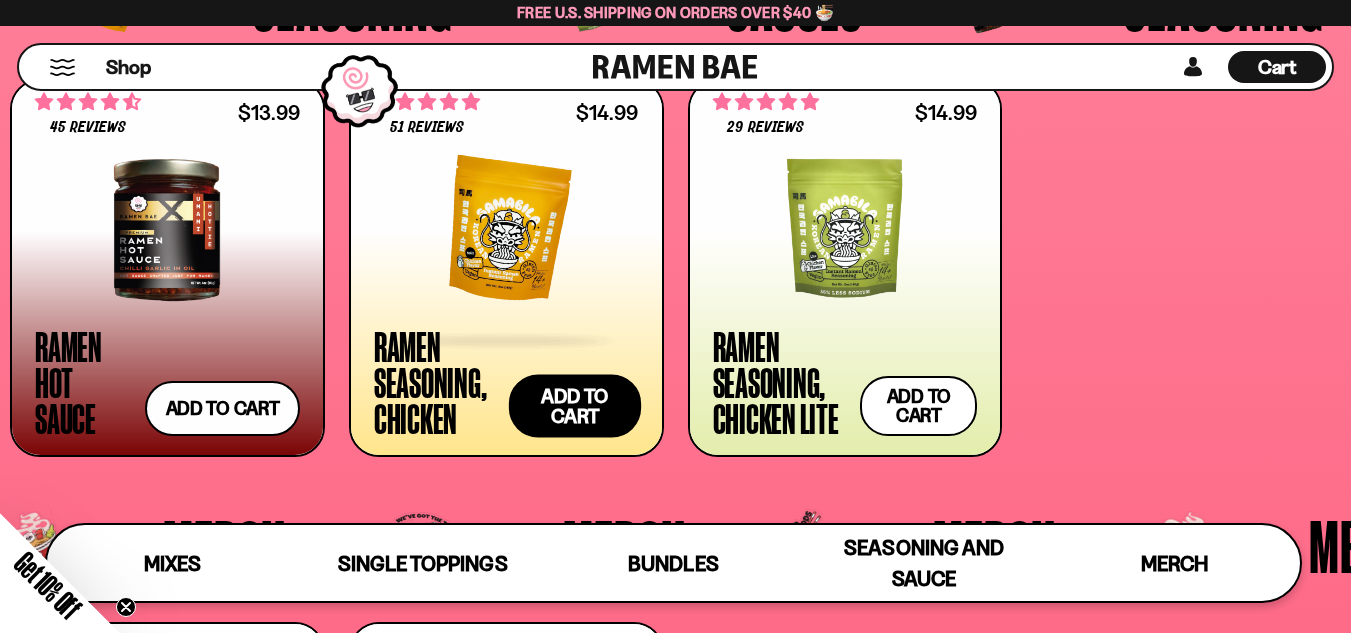 click on "Add to cart
Add
—
Regular price
$14.99
Regular price
Sale price
$14.99
Unit price
/
per" at bounding box center [575, 406] 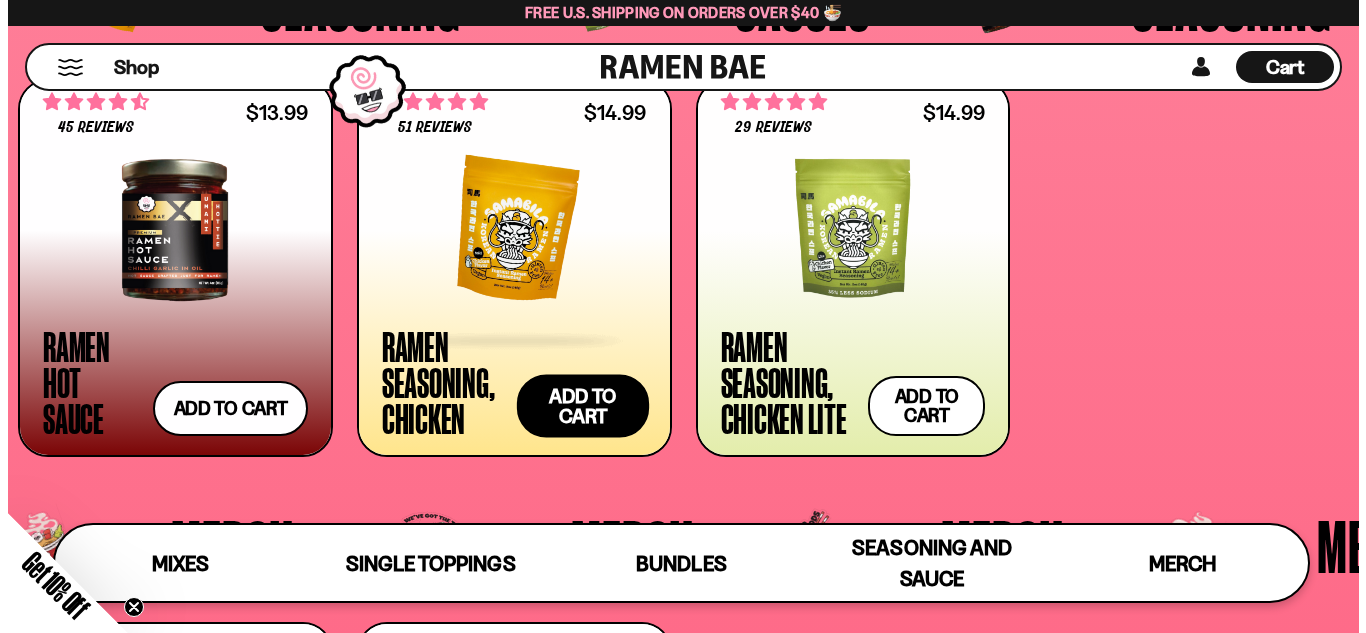 scroll, scrollTop: 4843, scrollLeft: 0, axis: vertical 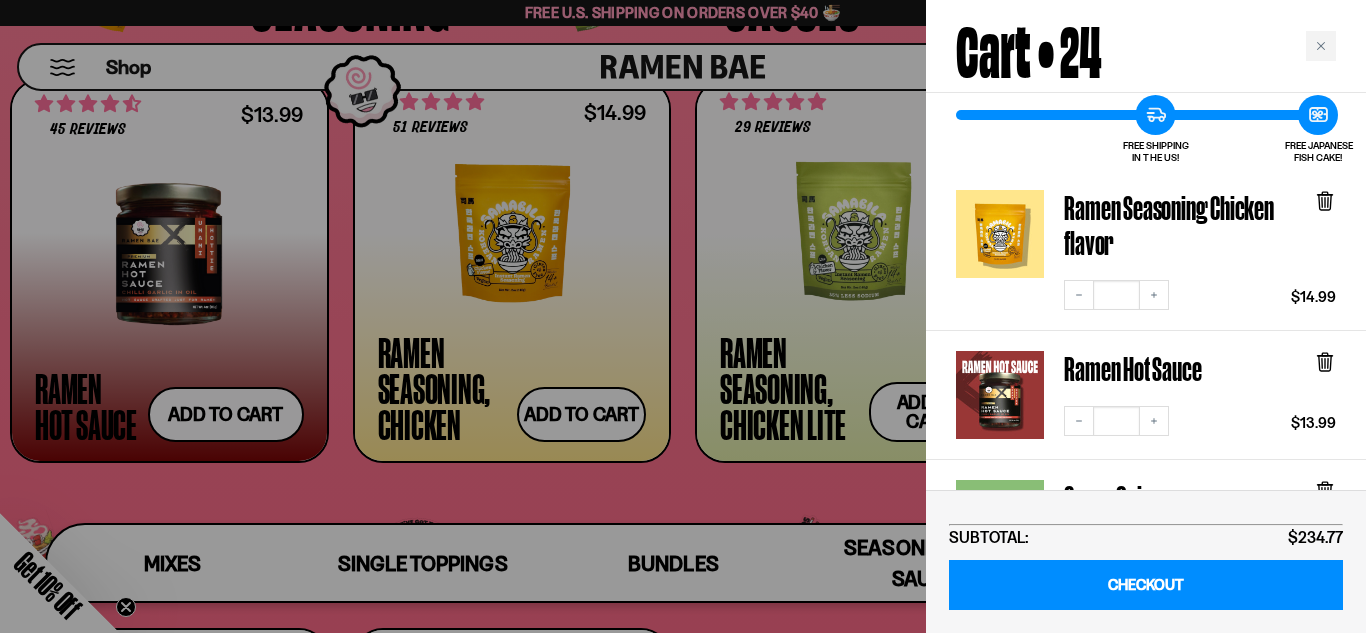 click at bounding box center [683, 316] 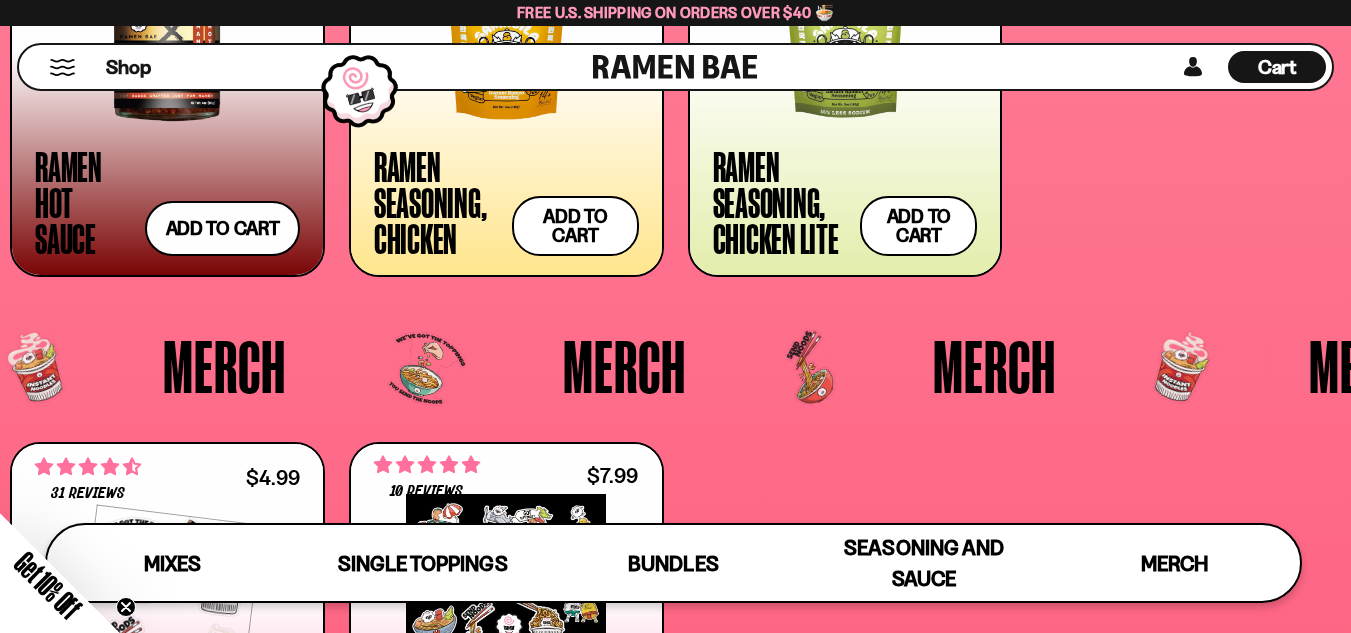 scroll, scrollTop: 5300, scrollLeft: 0, axis: vertical 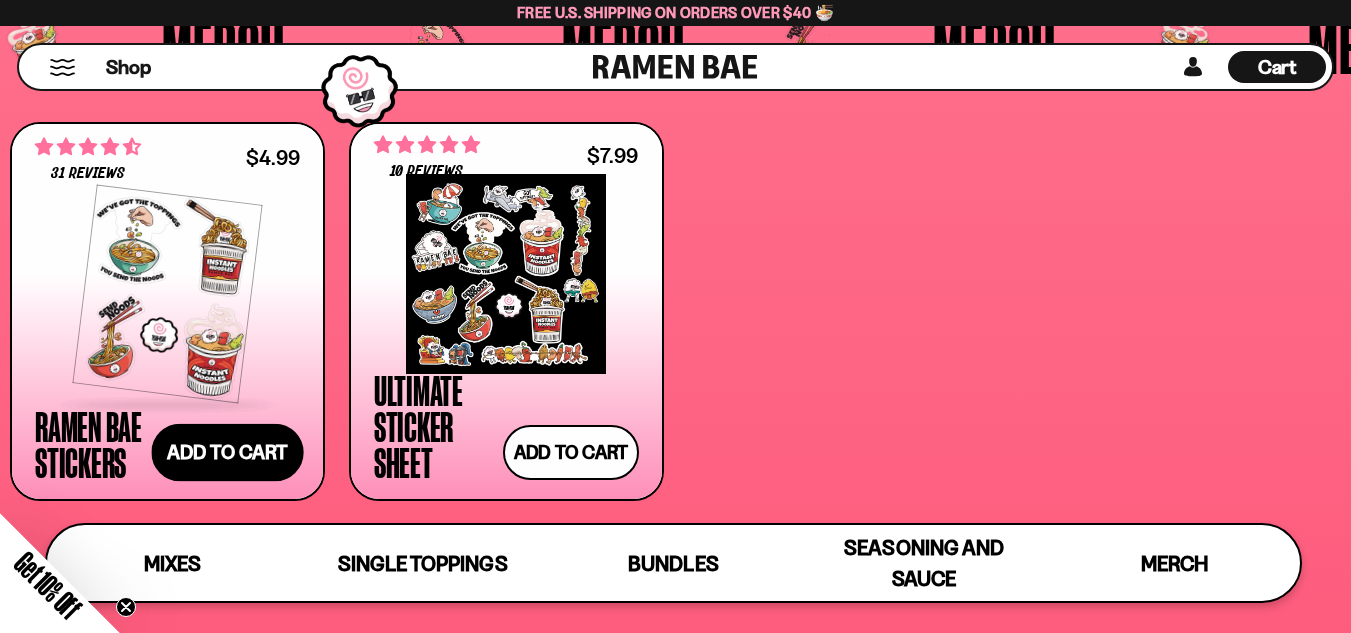 click on "Add to cart
Add
—
Regular price
$4.99
Regular price
Sale price
$4.99
Unit price
/
per" at bounding box center (227, 453) 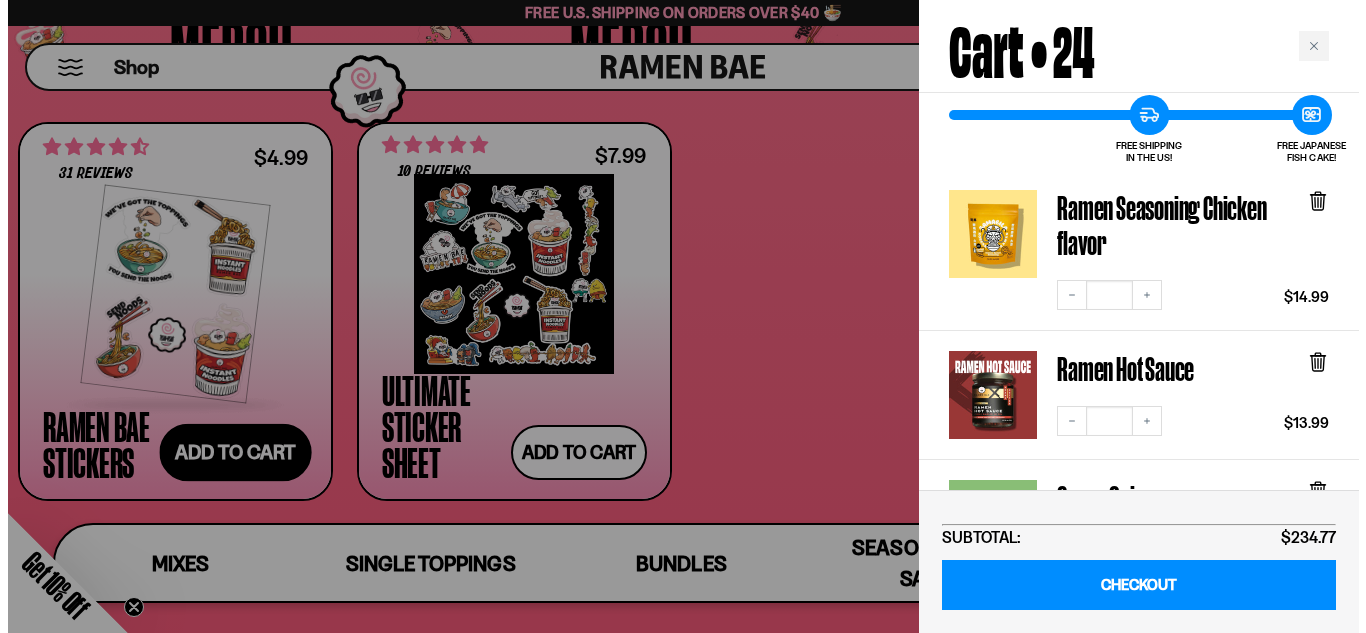 scroll, scrollTop: 5349, scrollLeft: 0, axis: vertical 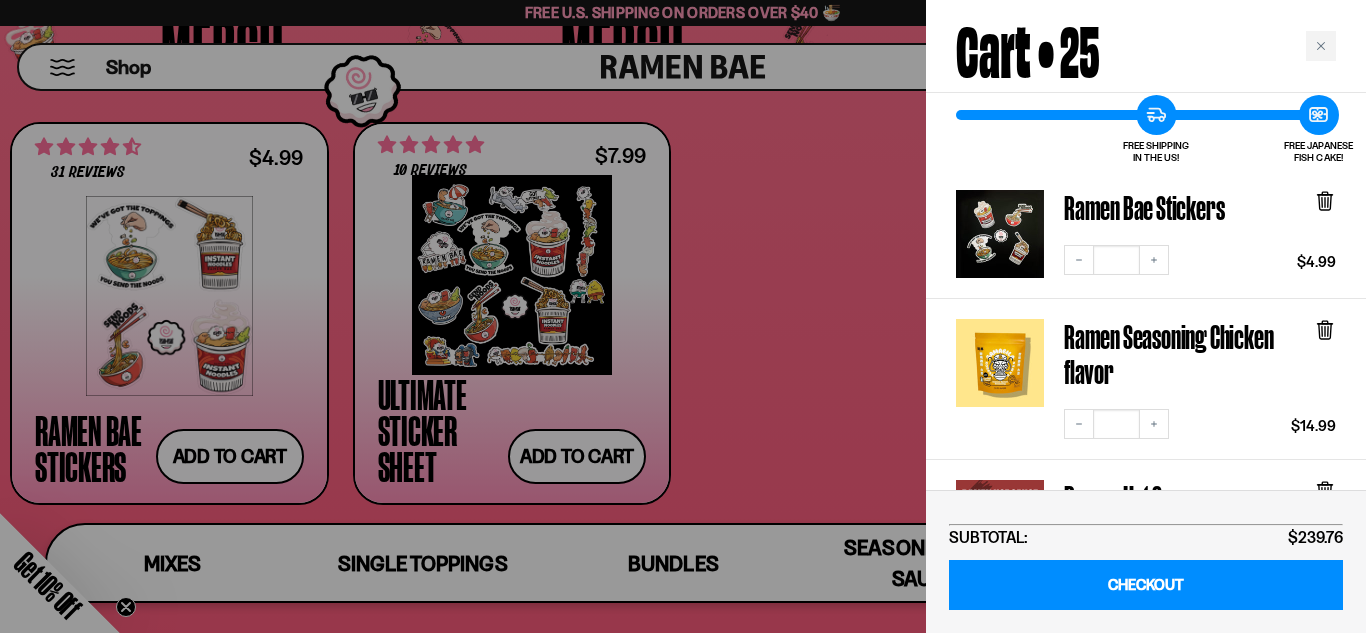 click at bounding box center [683, 316] 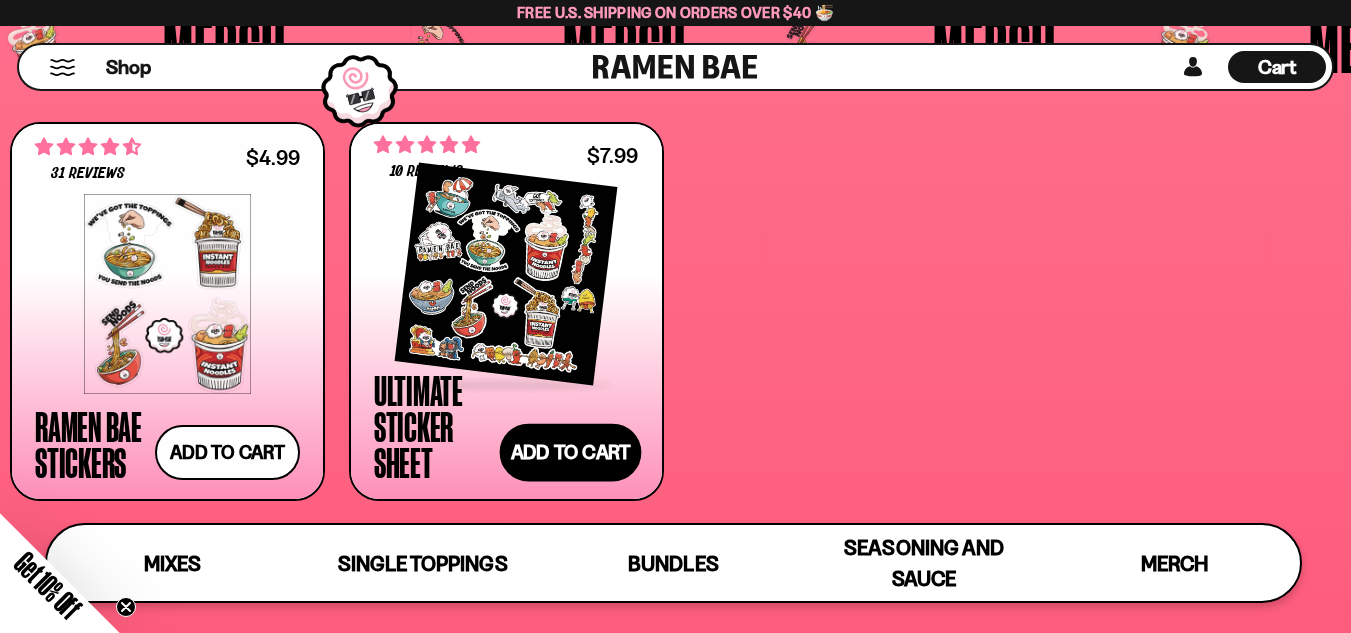 click on "Add to cart
Add
—
Regular price
$7.99
Regular price
Sale price
$7.99
Unit price
/
per" at bounding box center [571, 453] 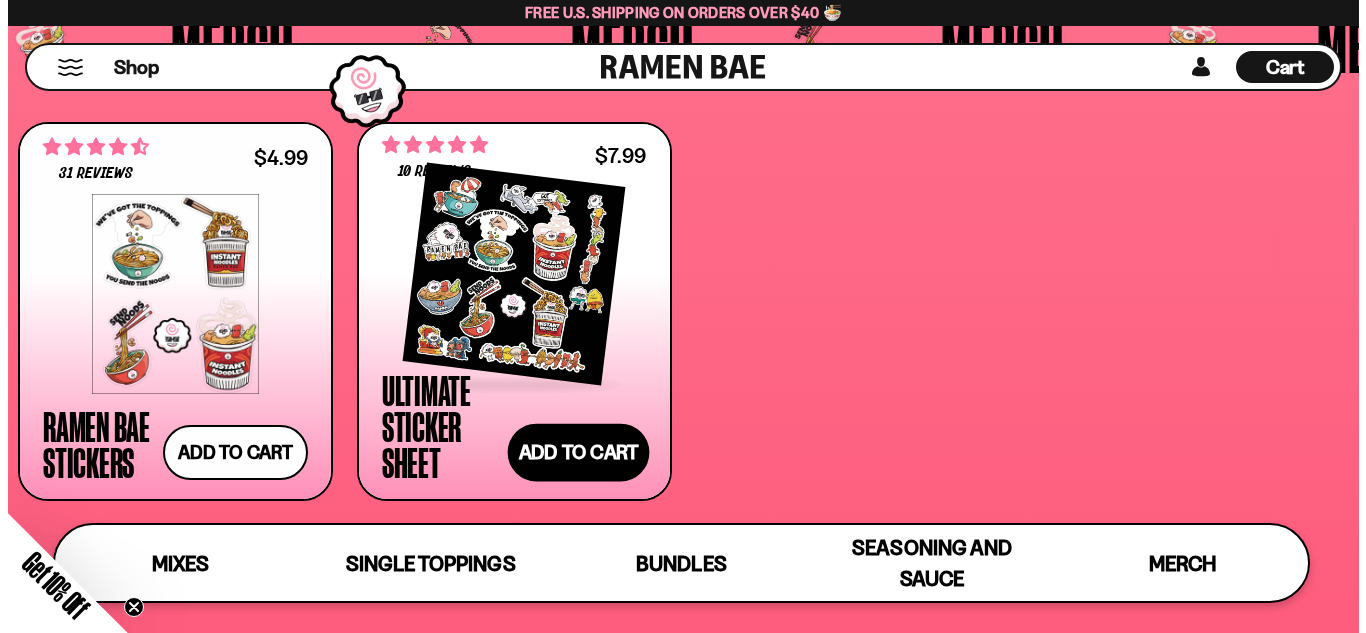 scroll, scrollTop: 5349, scrollLeft: 0, axis: vertical 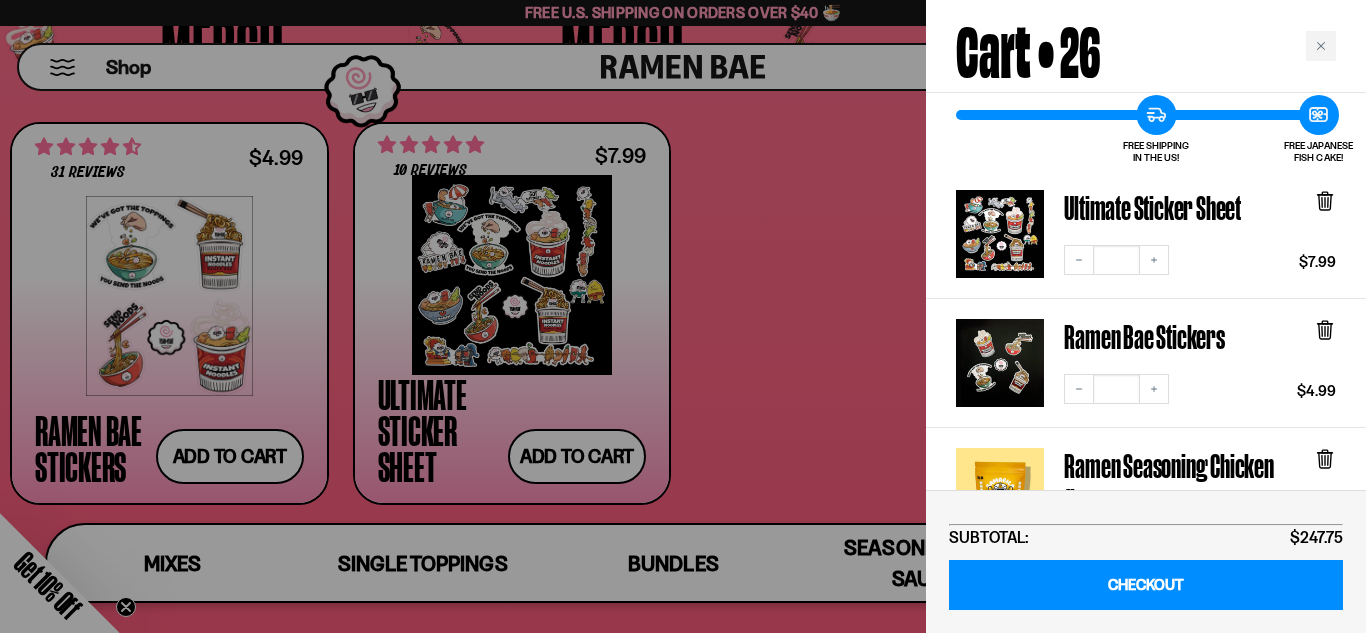 click at bounding box center (683, 316) 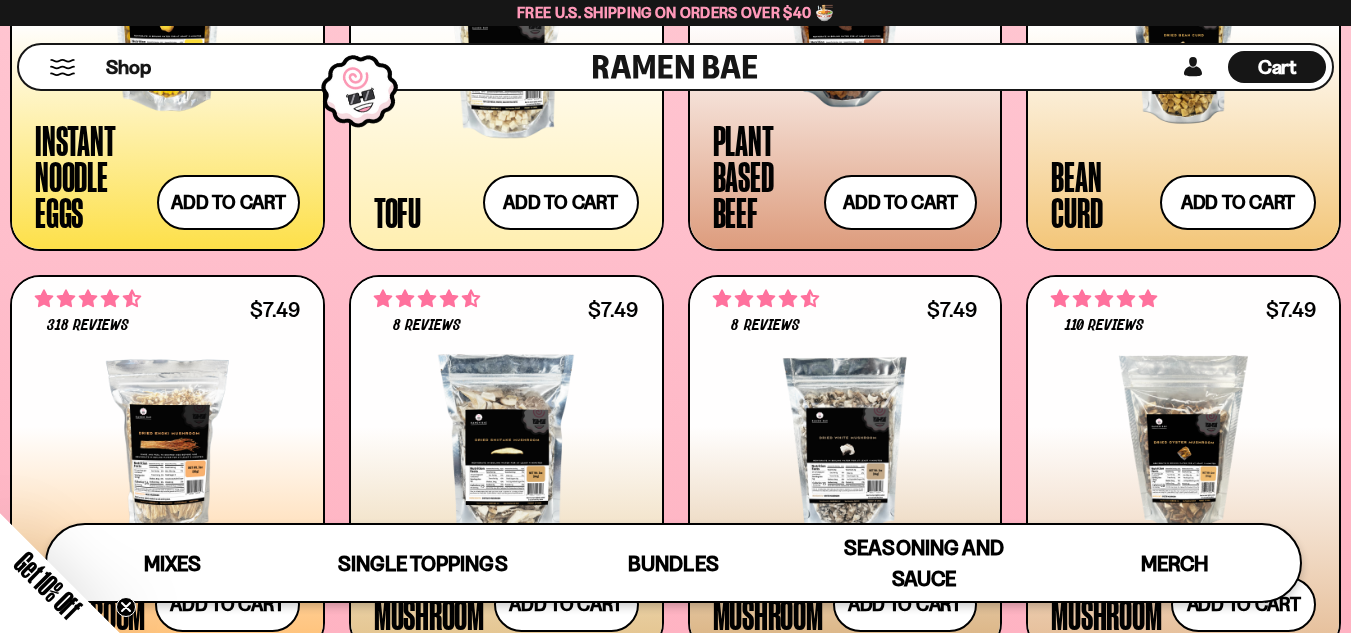 scroll, scrollTop: 0, scrollLeft: 0, axis: both 